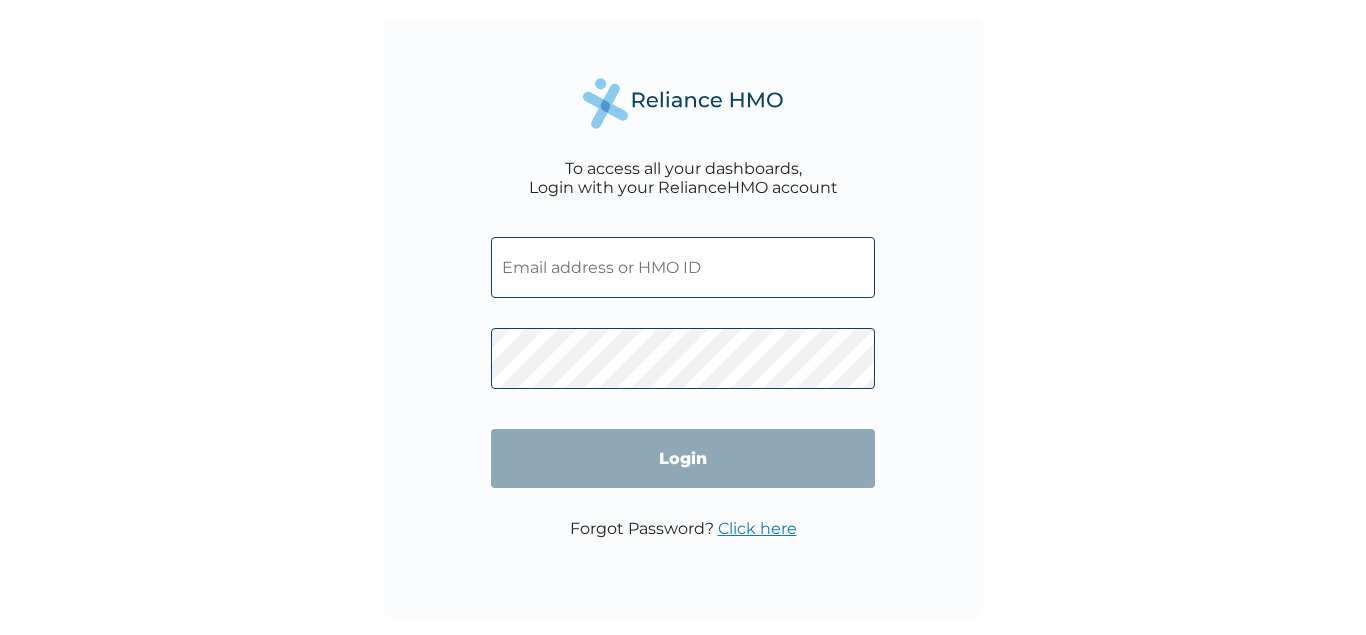 scroll, scrollTop: 0, scrollLeft: 0, axis: both 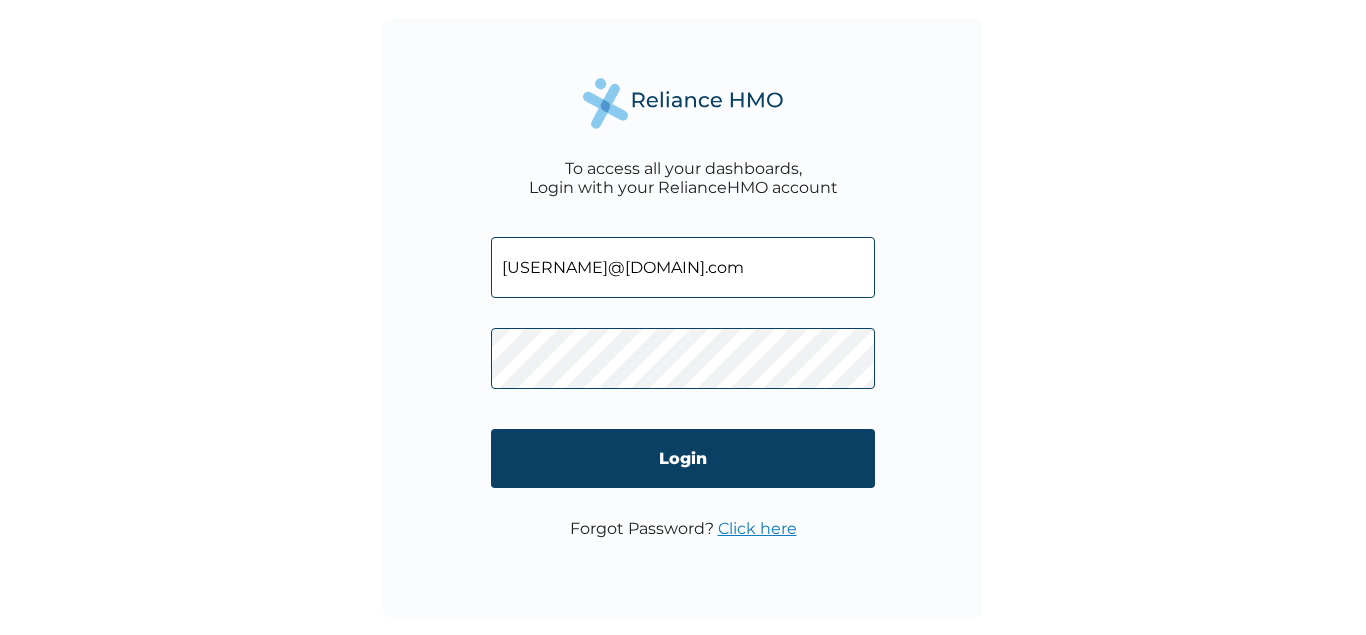 type on "[USERNAME]@[DOMAIN].com" 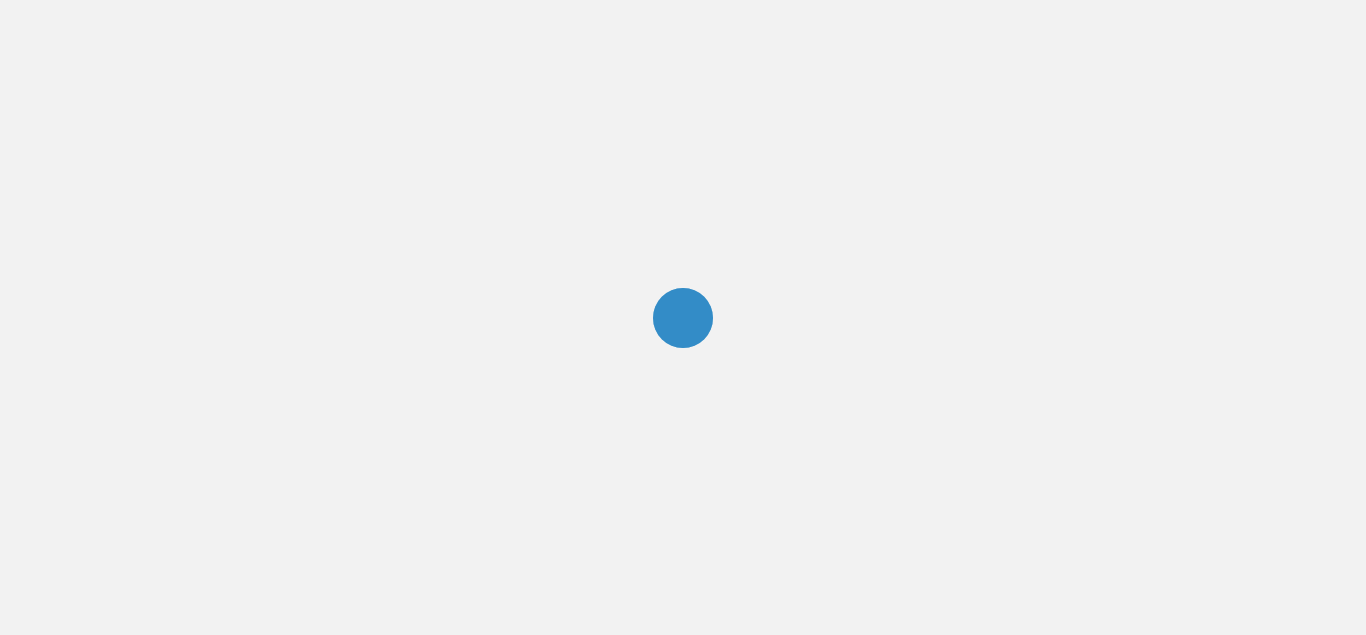 scroll, scrollTop: 0, scrollLeft: 0, axis: both 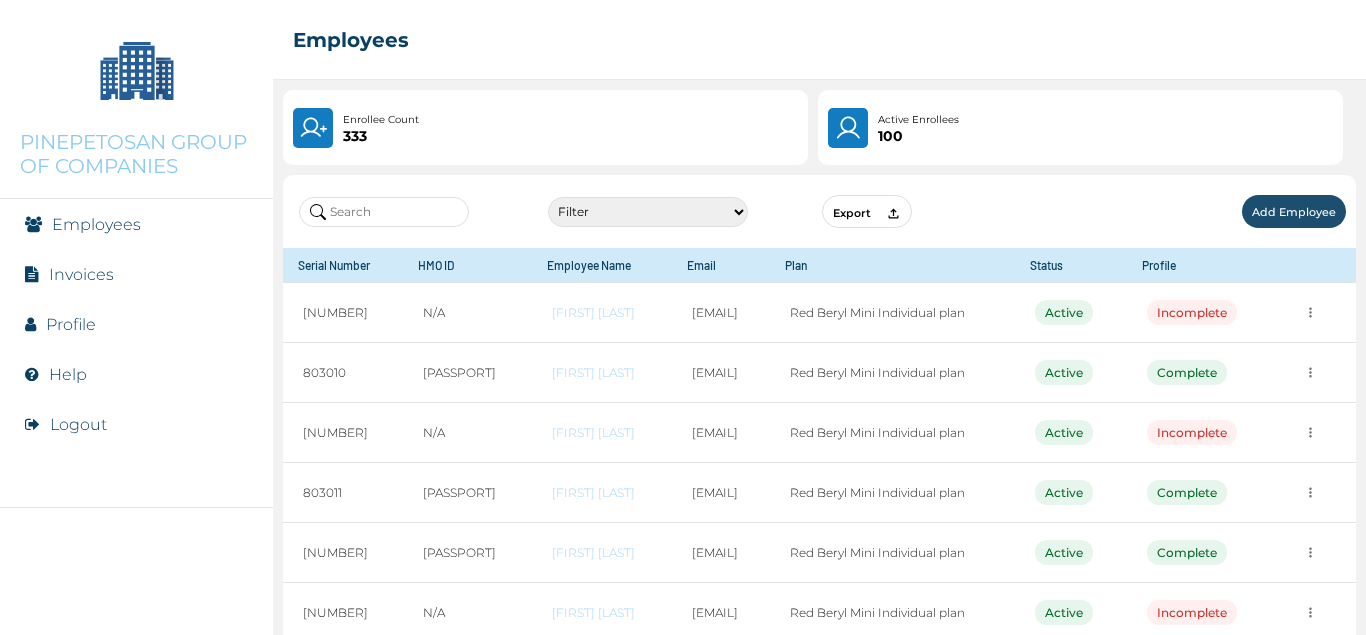 click at bounding box center [384, 212] 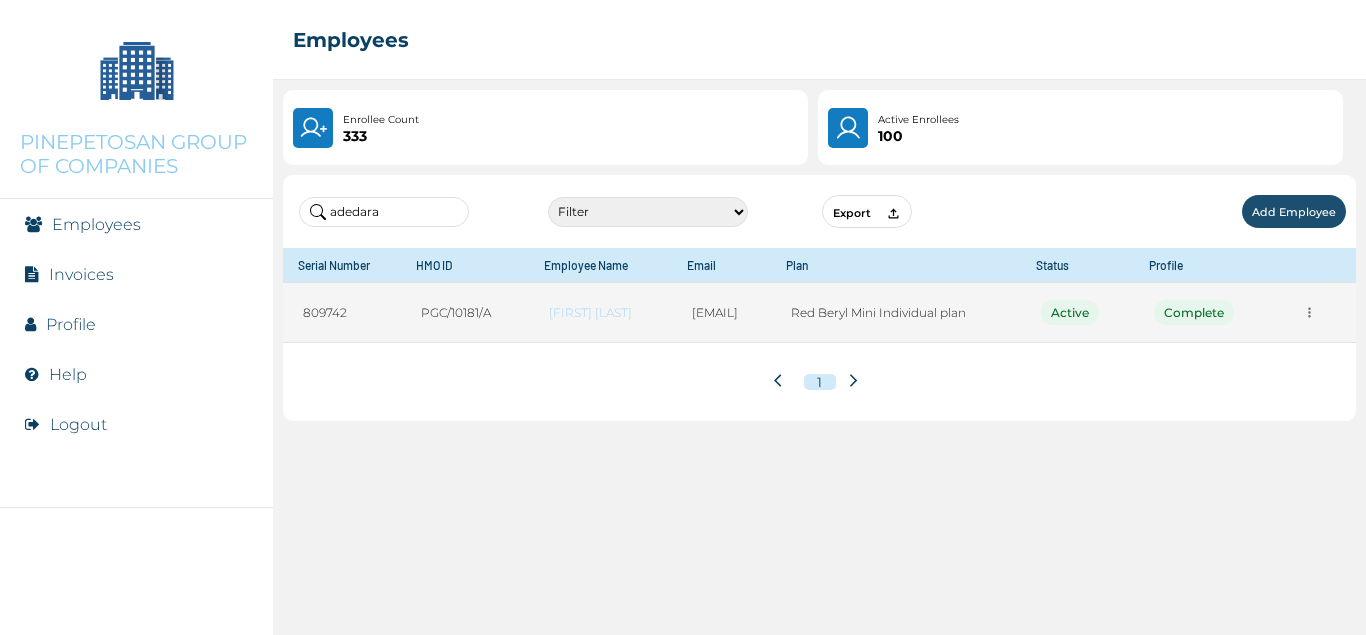 type on "adedara" 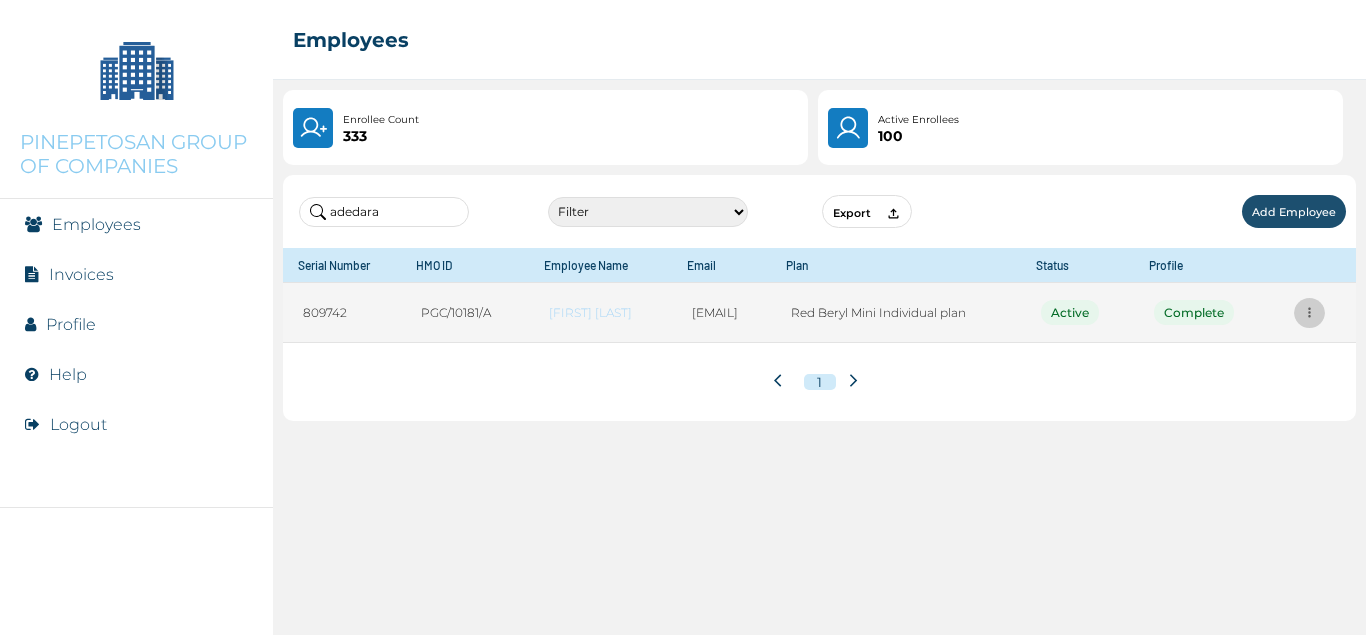 click 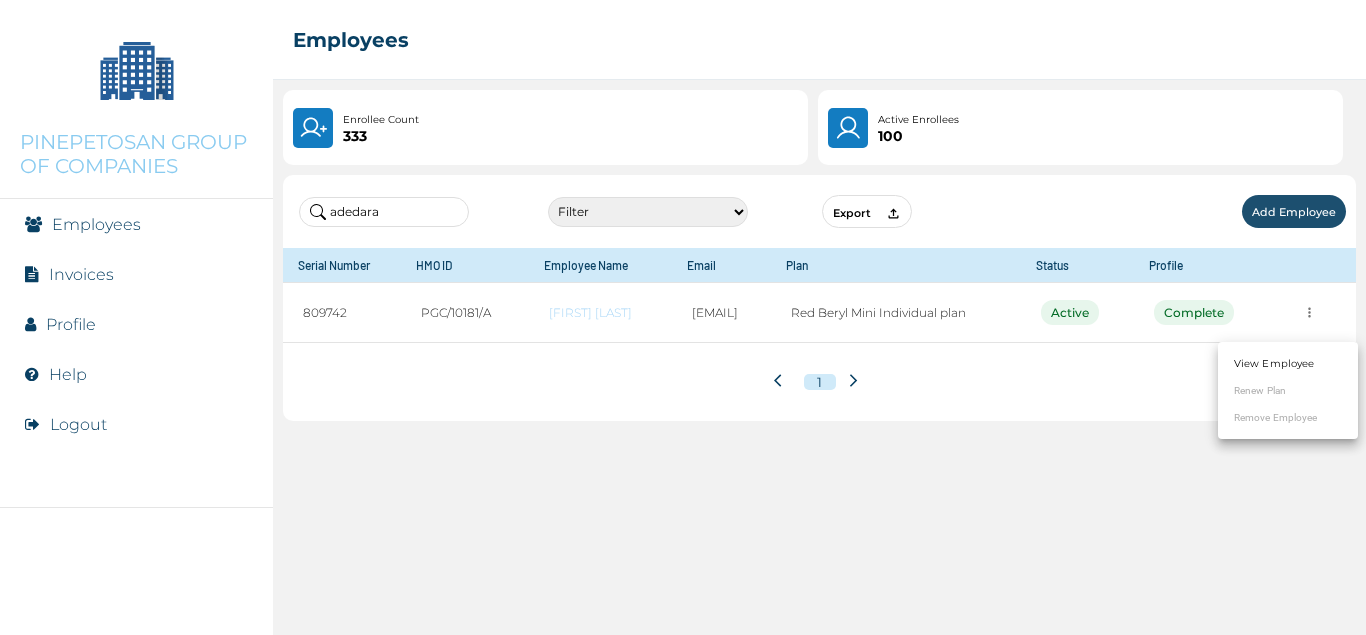 click on "View Employee" at bounding box center [1274, 363] 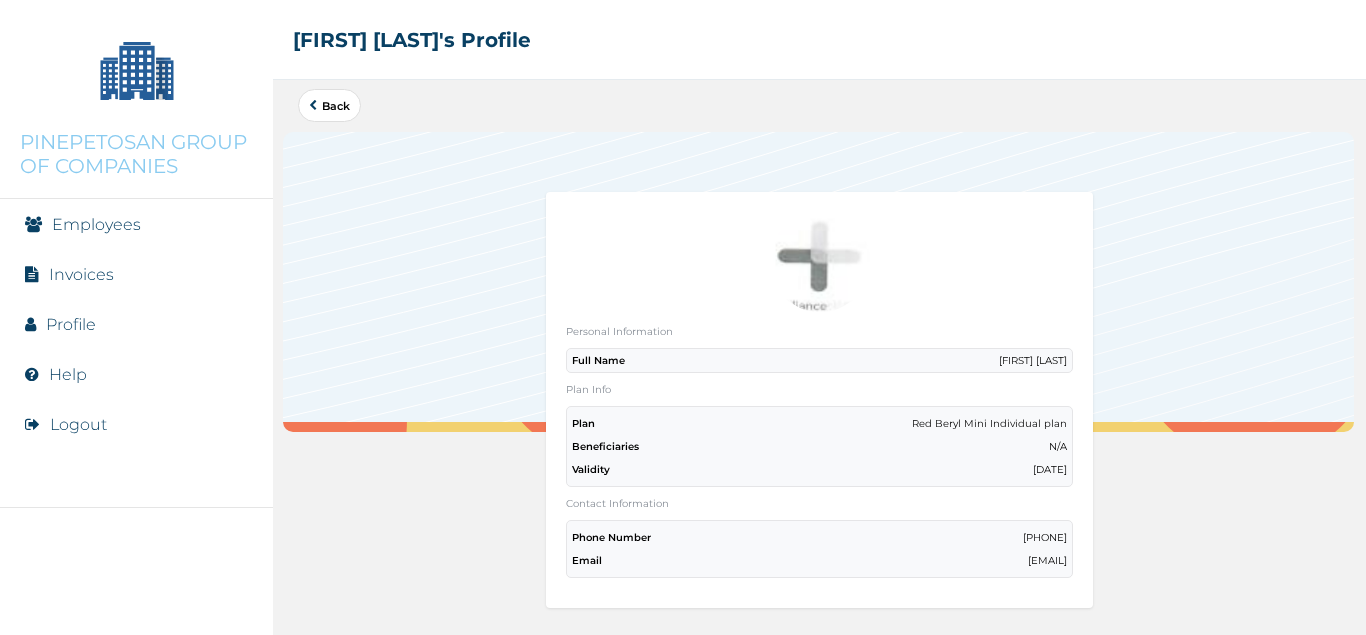 scroll, scrollTop: 0, scrollLeft: 0, axis: both 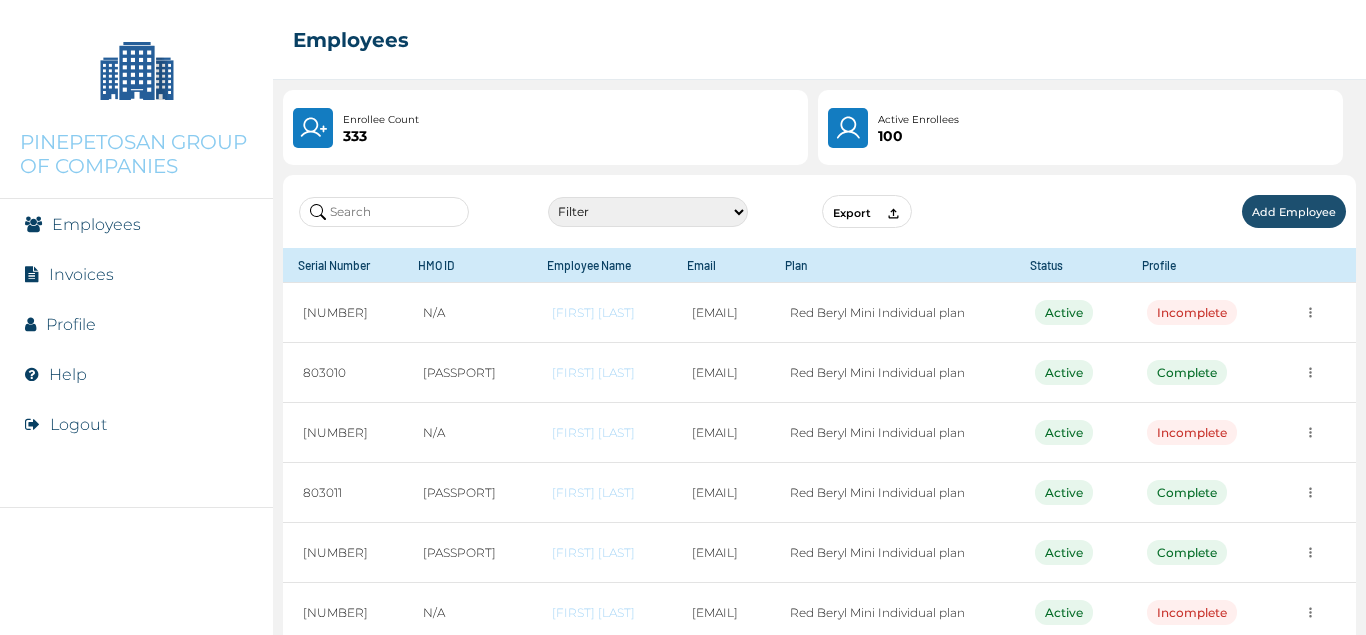 click at bounding box center (384, 212) 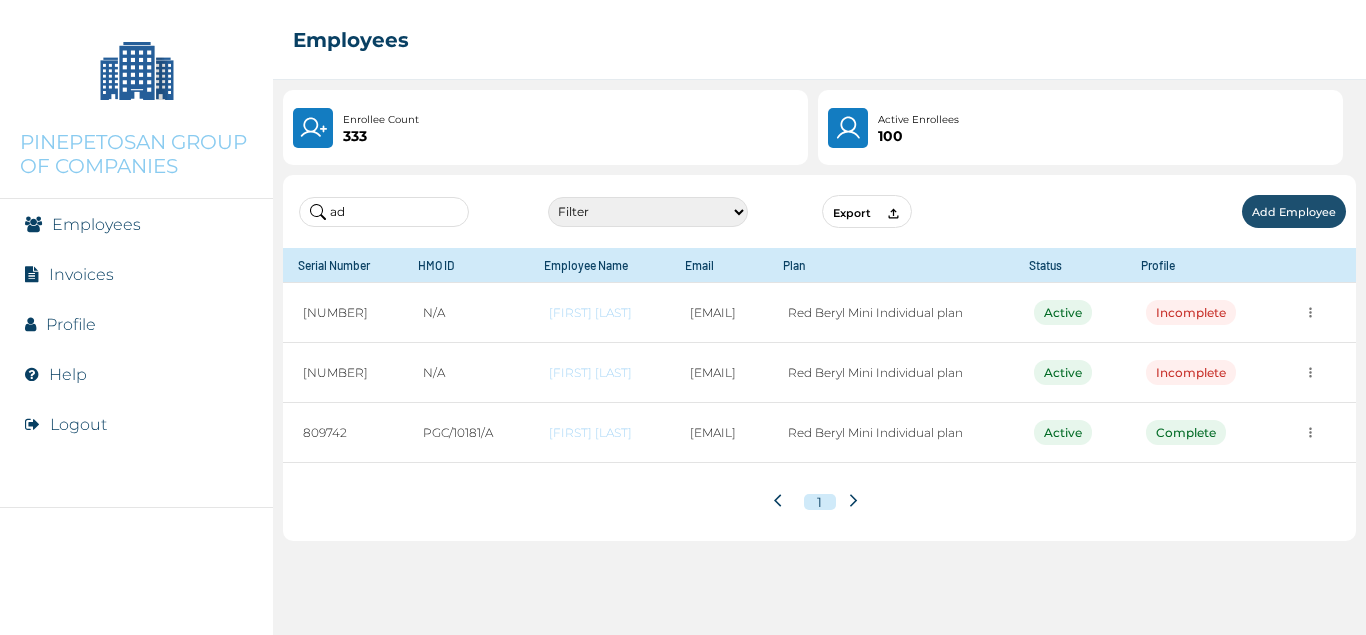 type on "a" 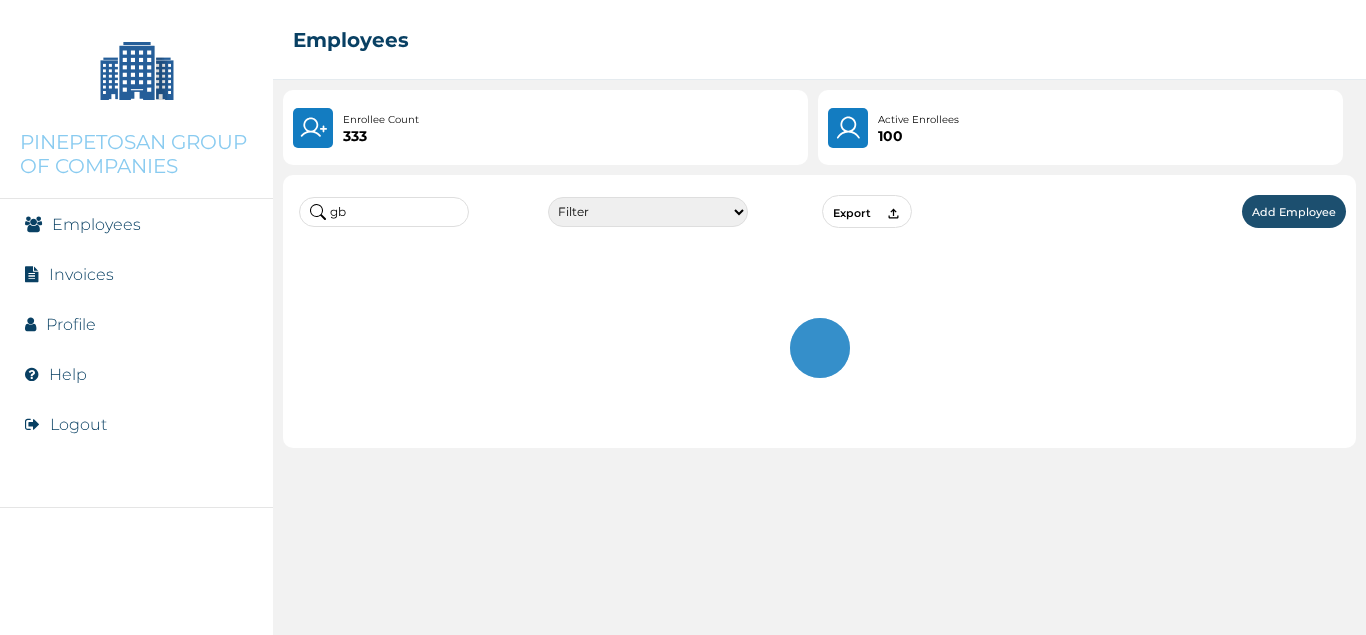 type on "g" 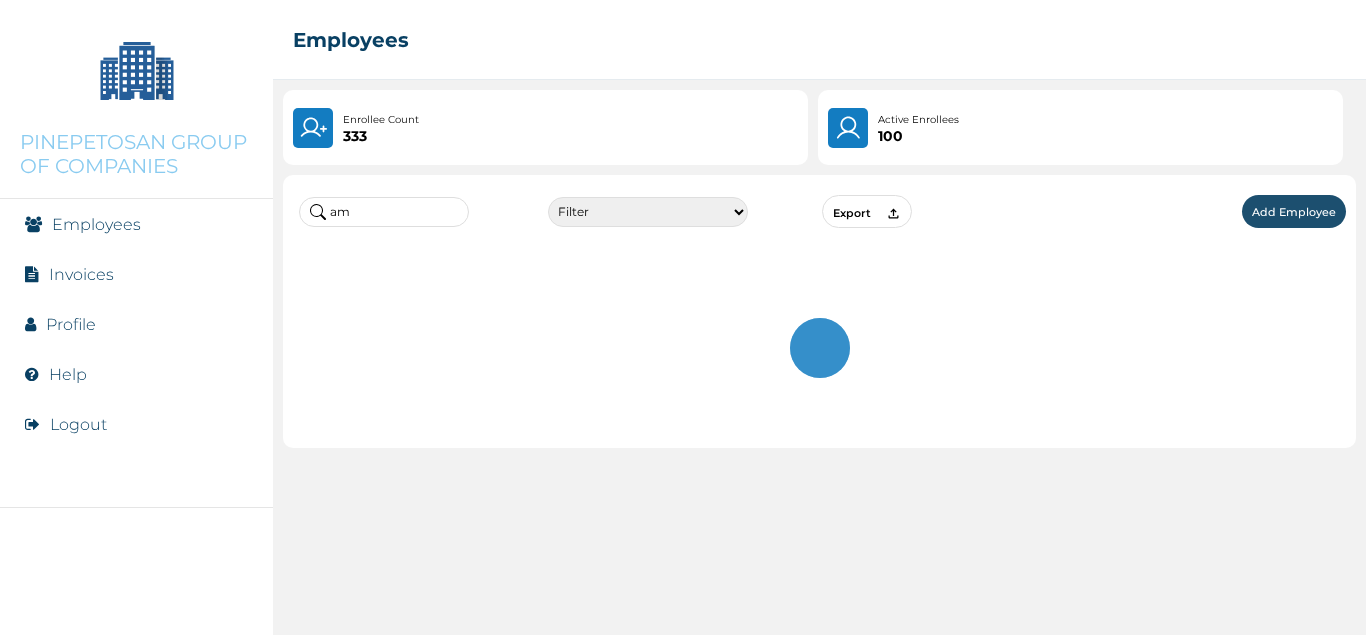 type on "a" 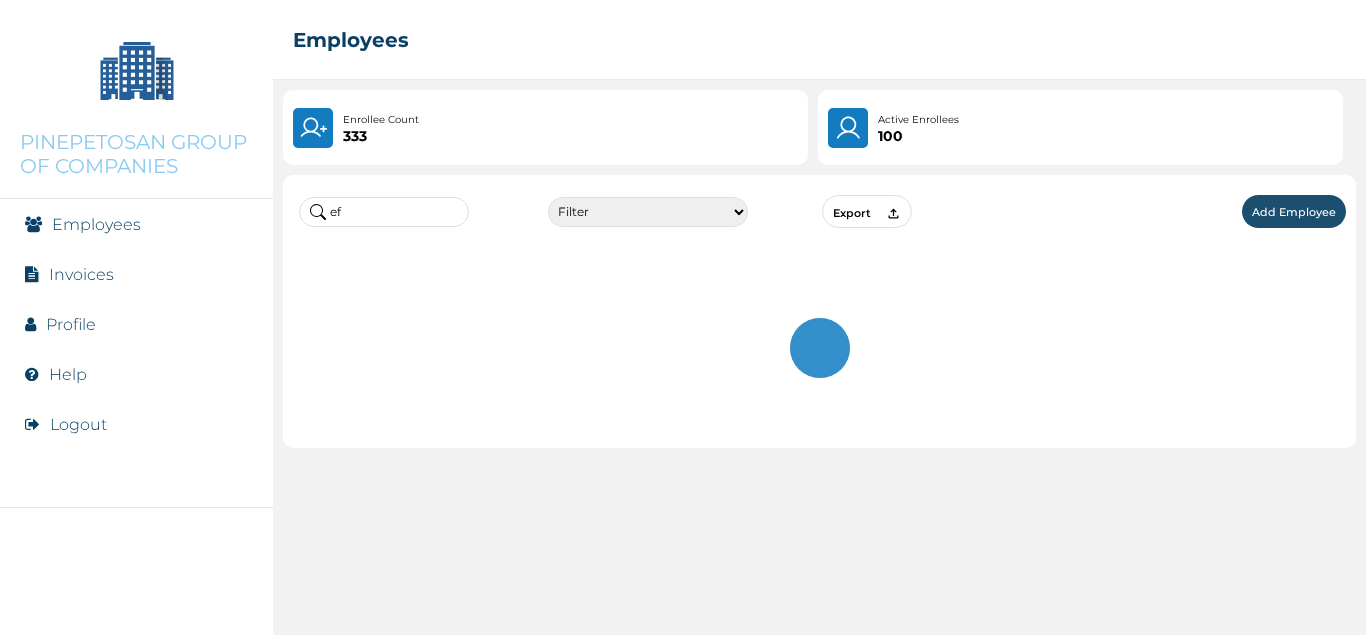 type on "e" 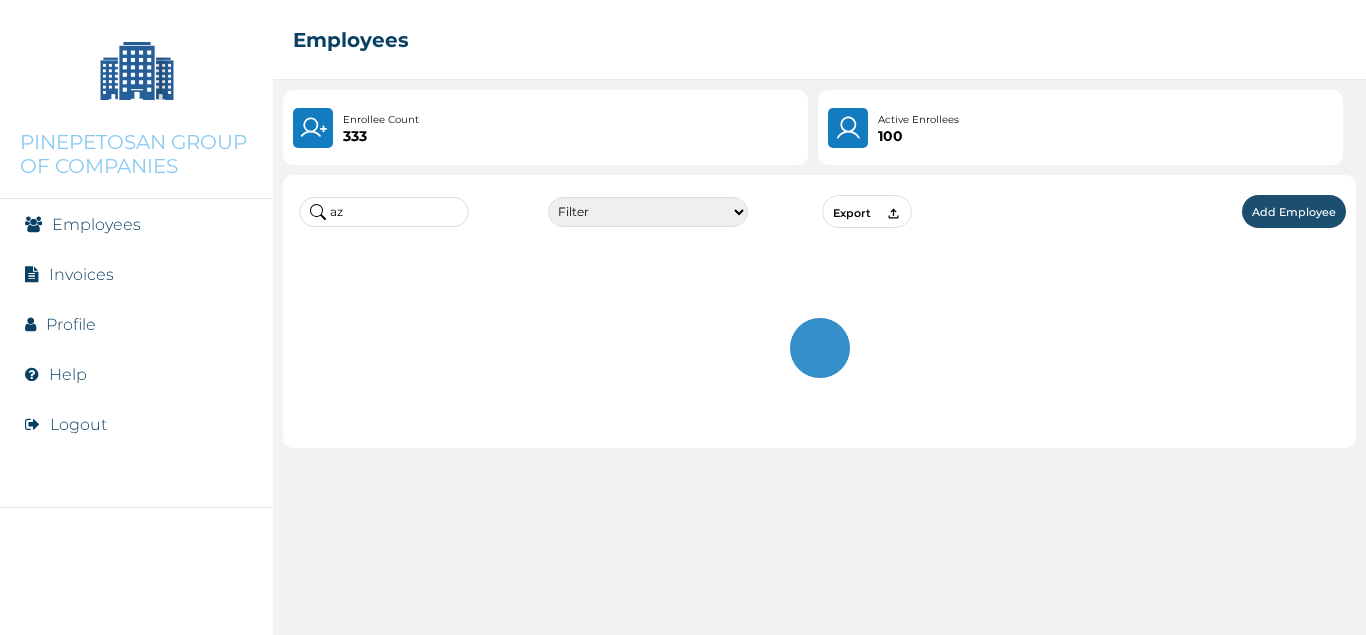 type on "a" 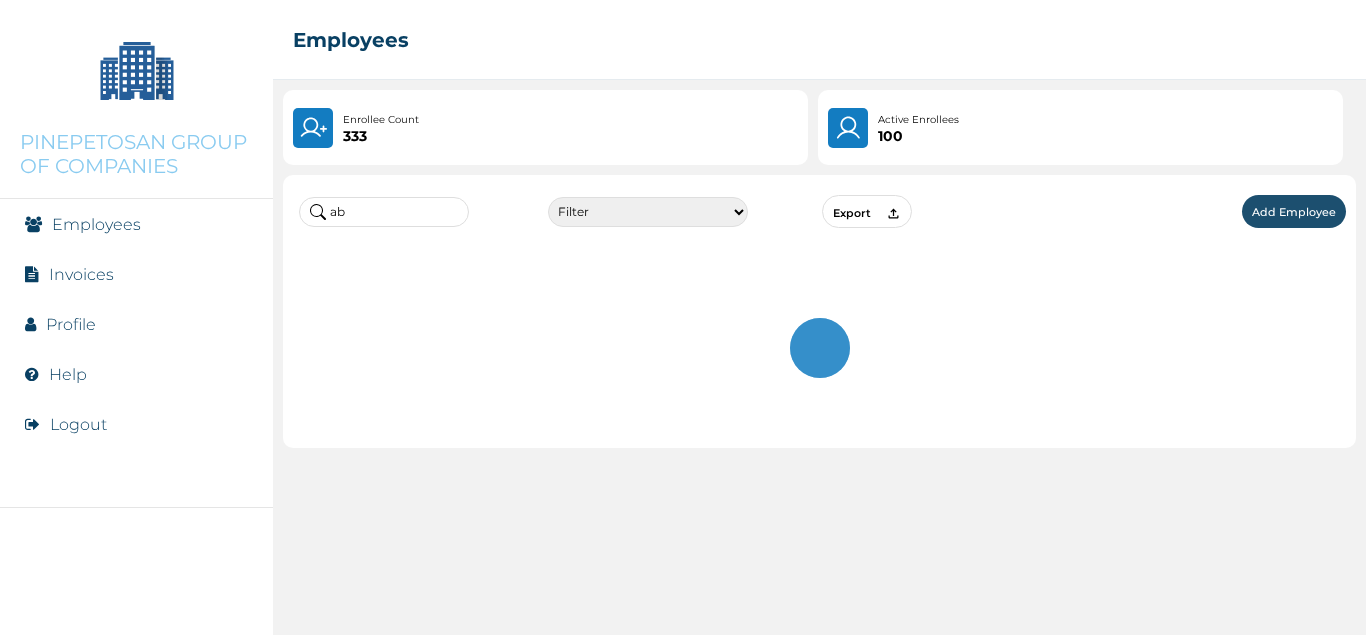 type on "a" 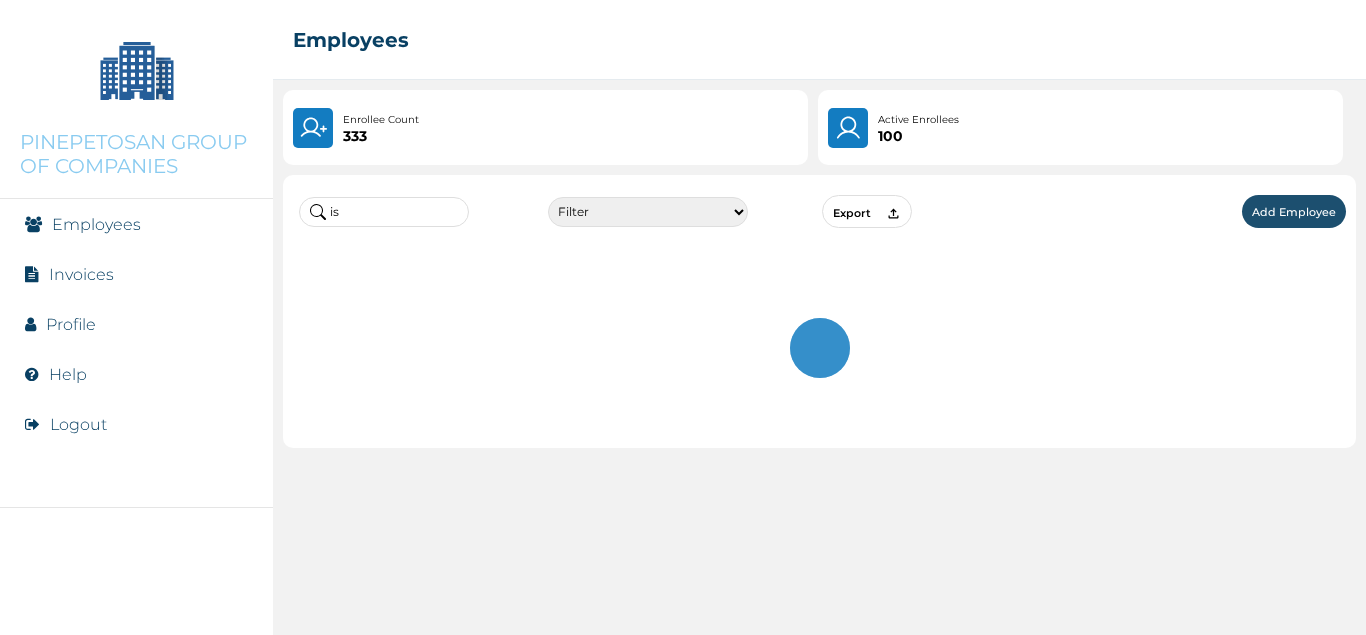 type on "i" 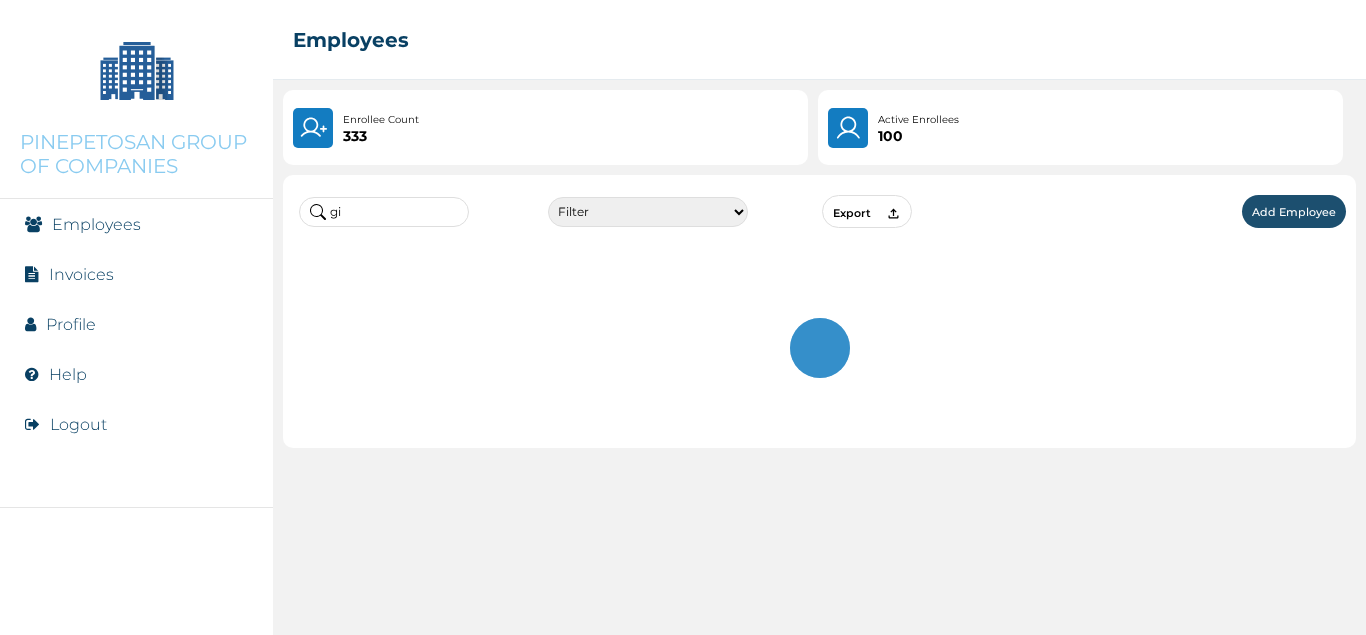 type on "g" 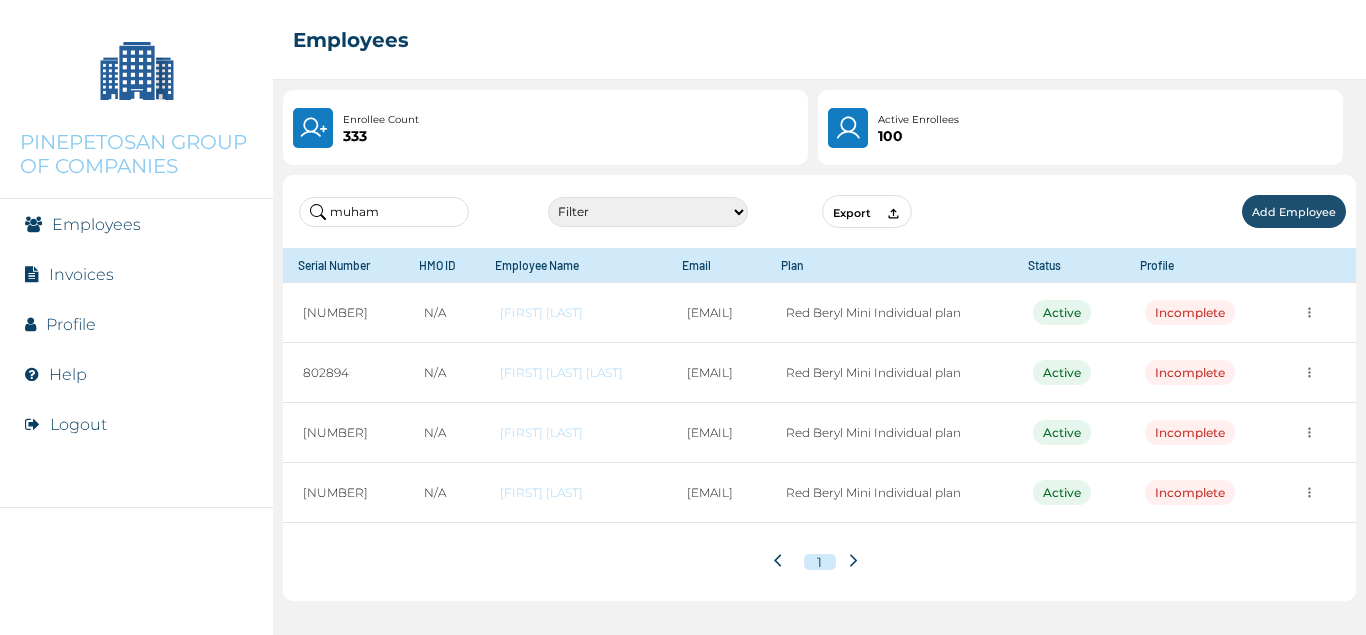 click on "muham Filter Active Suspended Deactivated Export  Add Employee" at bounding box center (819, 211) 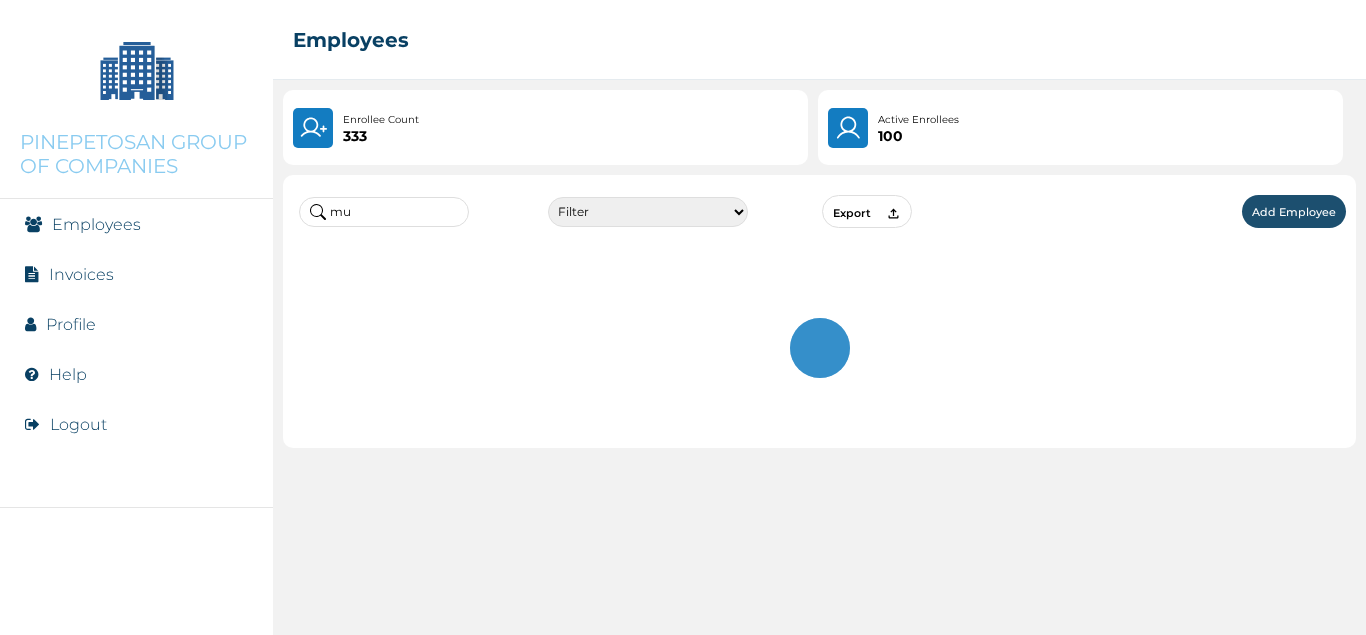 type on "m" 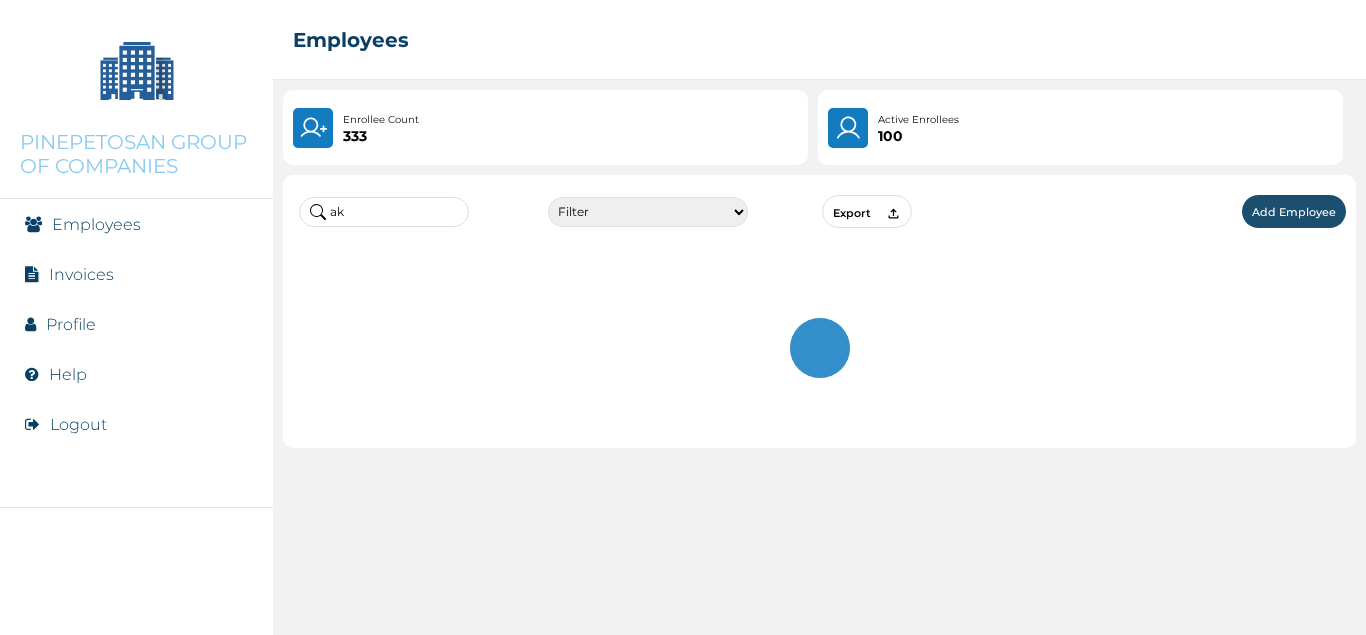 type on "a" 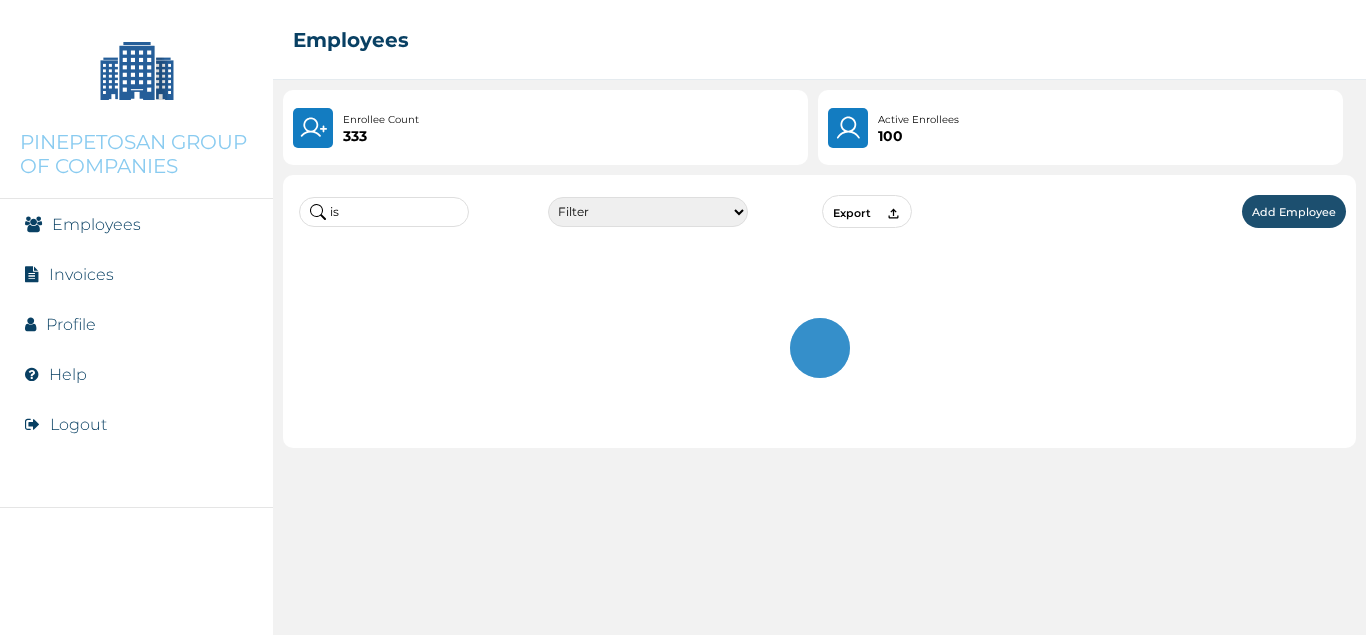 type on "i" 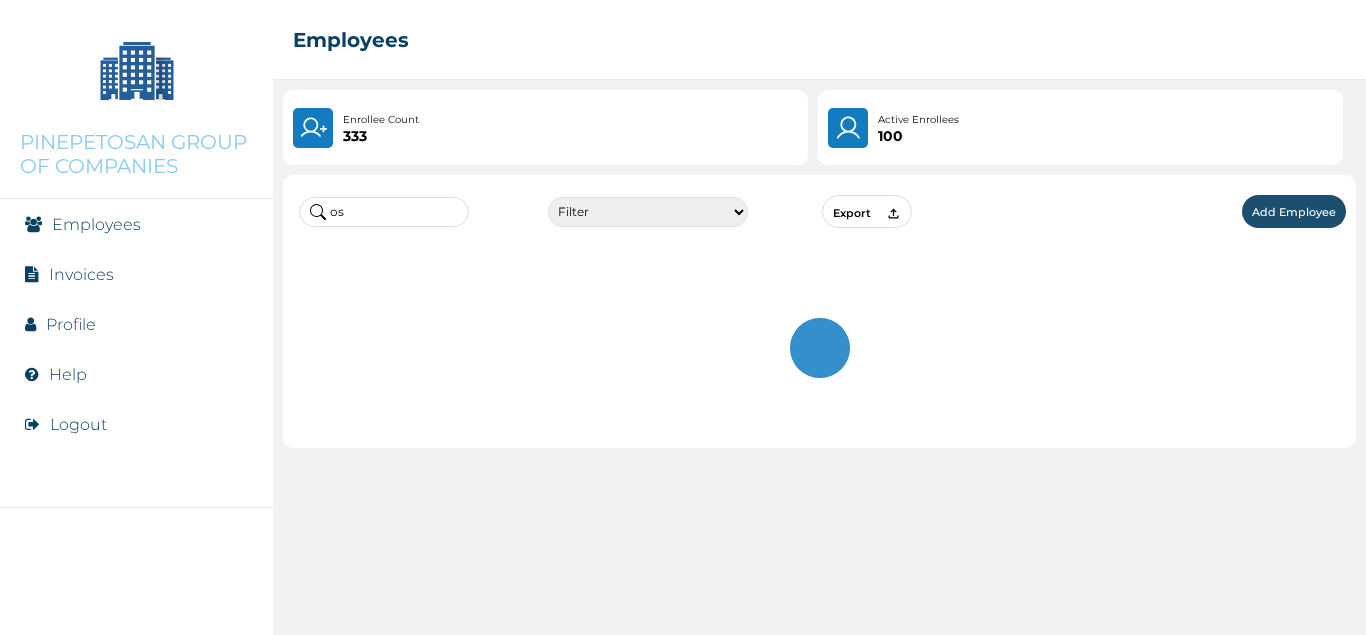 type on "o" 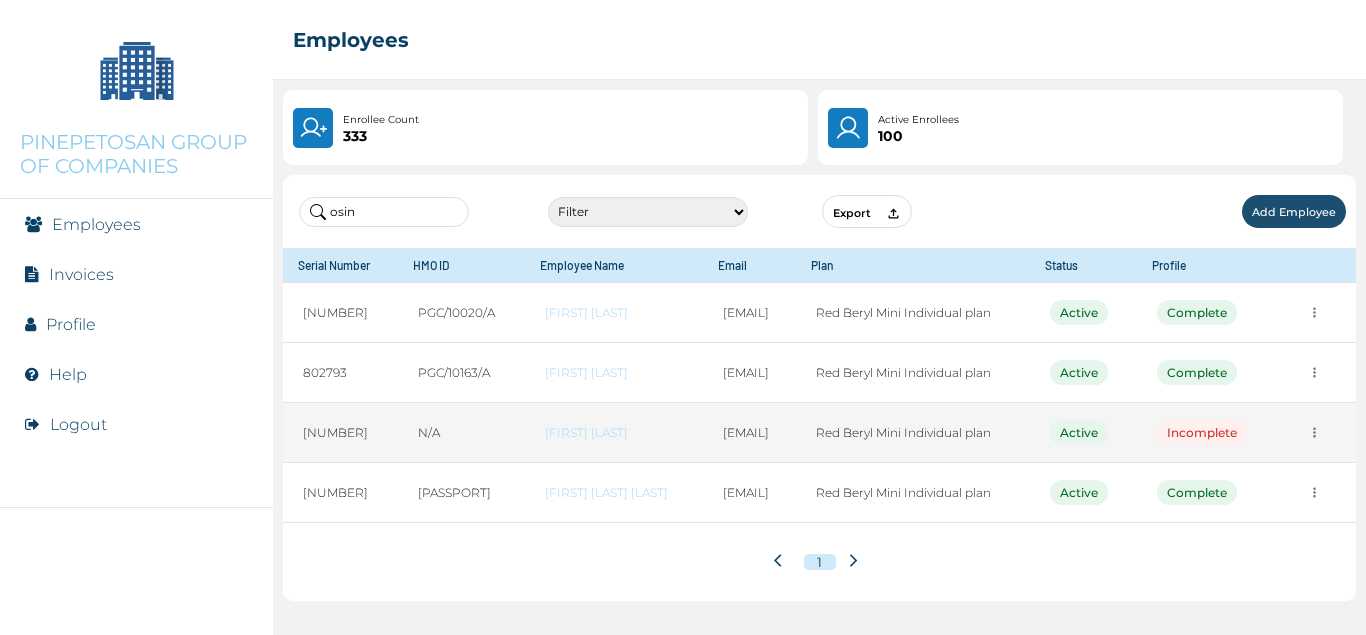 type on "osin" 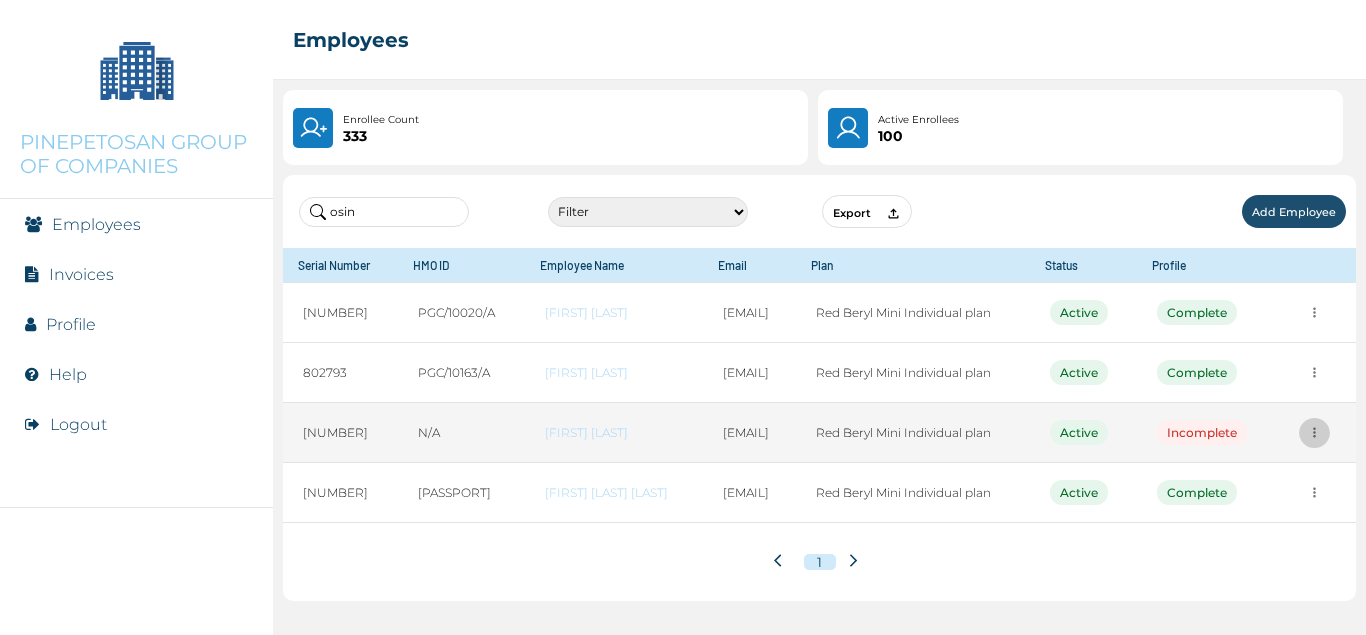 click 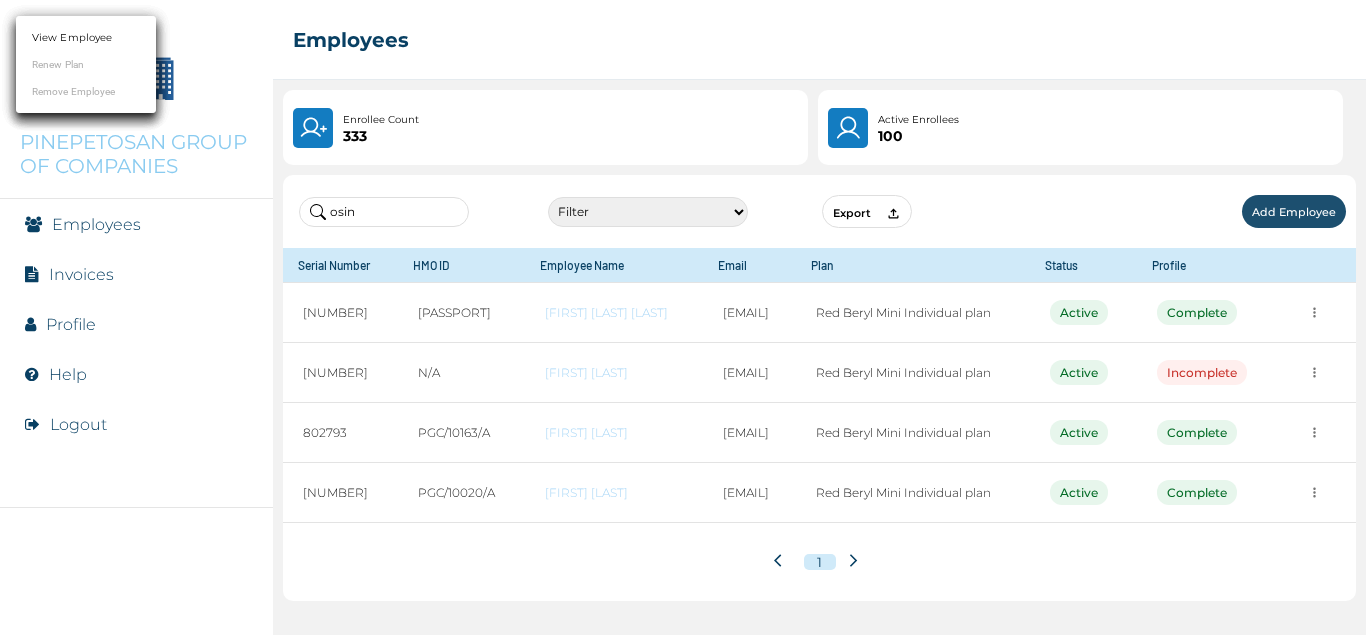 click at bounding box center [683, 317] 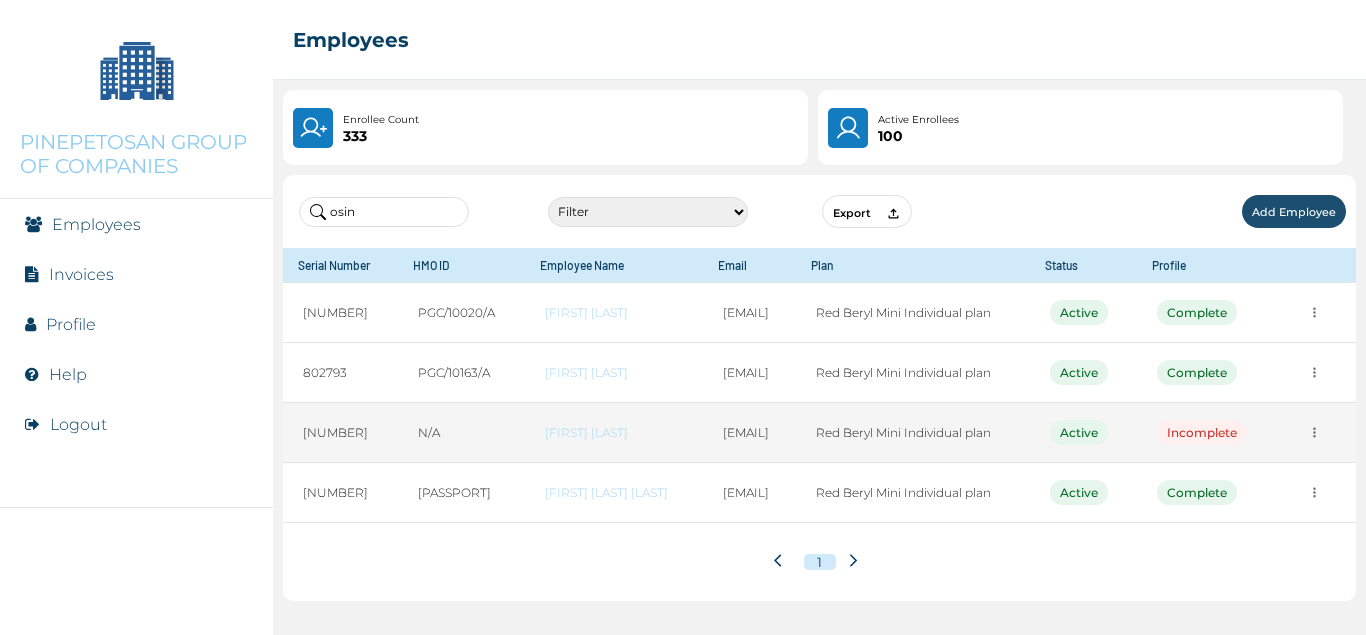 click 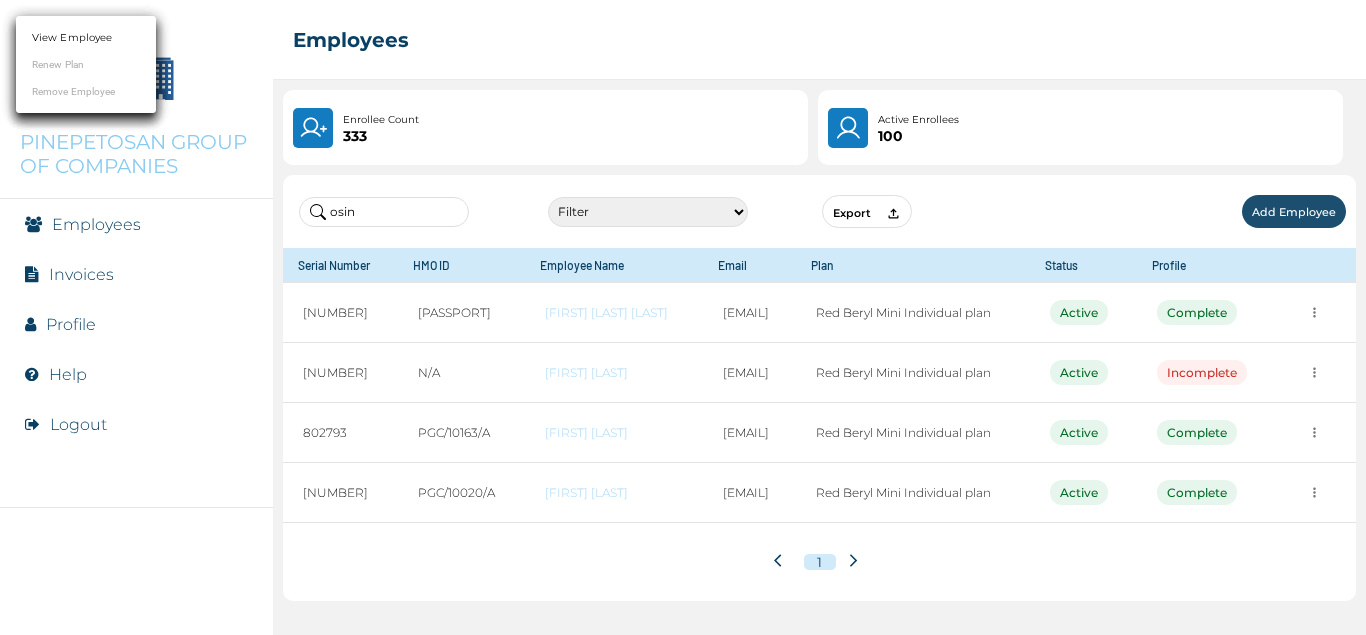 click on "View Employee" at bounding box center [72, 37] 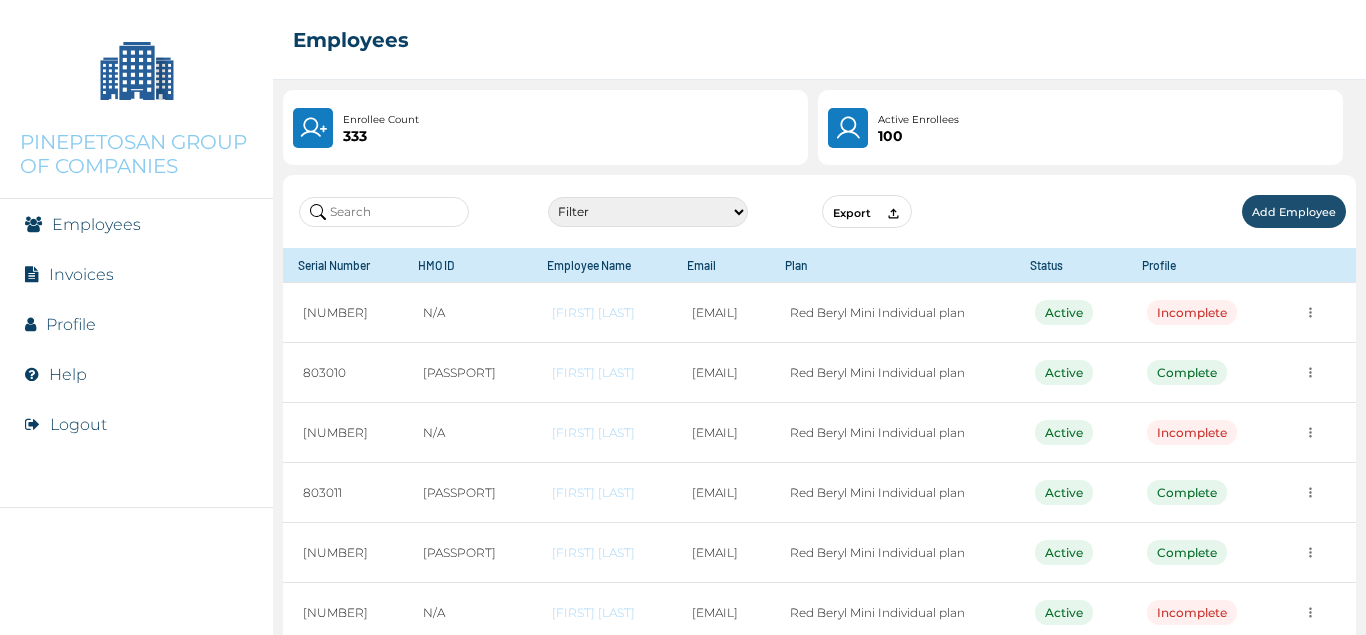 click at bounding box center (384, 212) 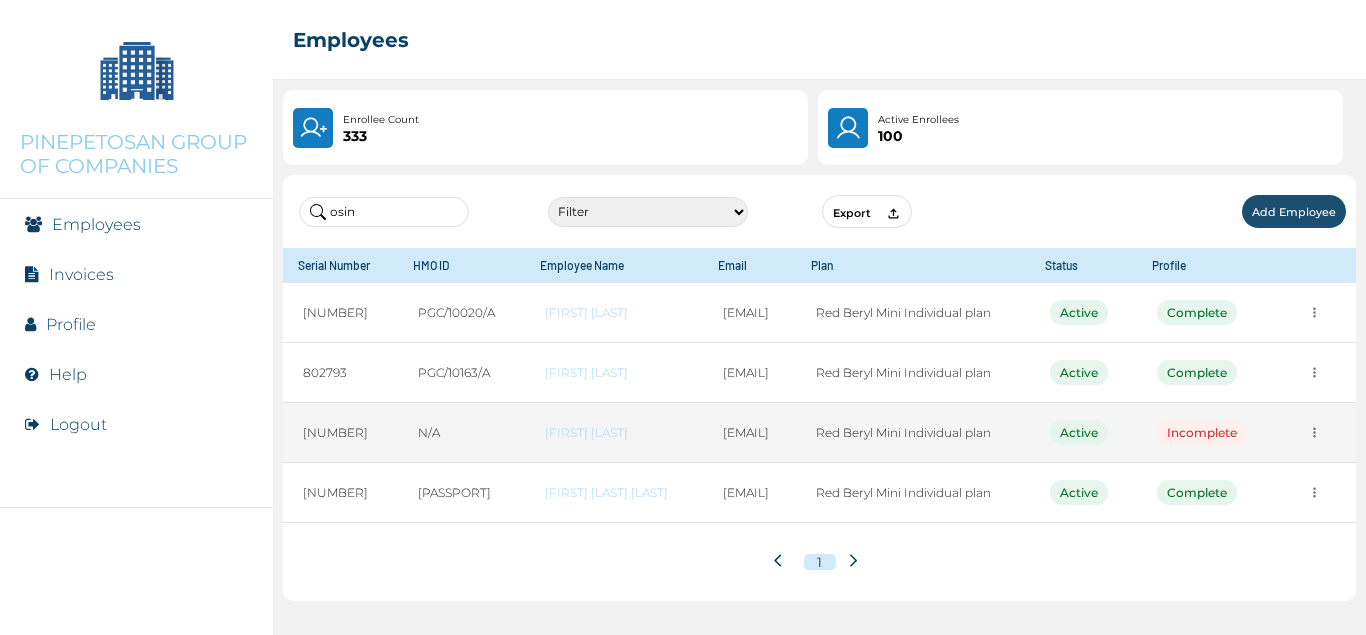 click 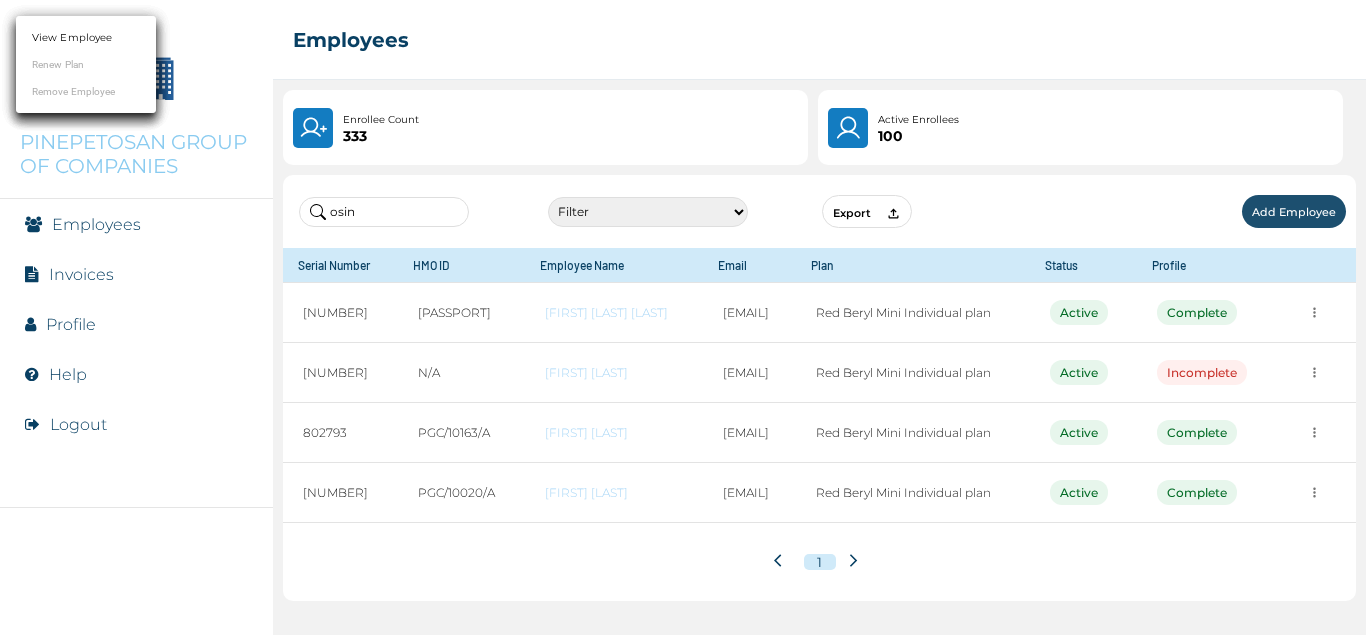 click at bounding box center [683, 317] 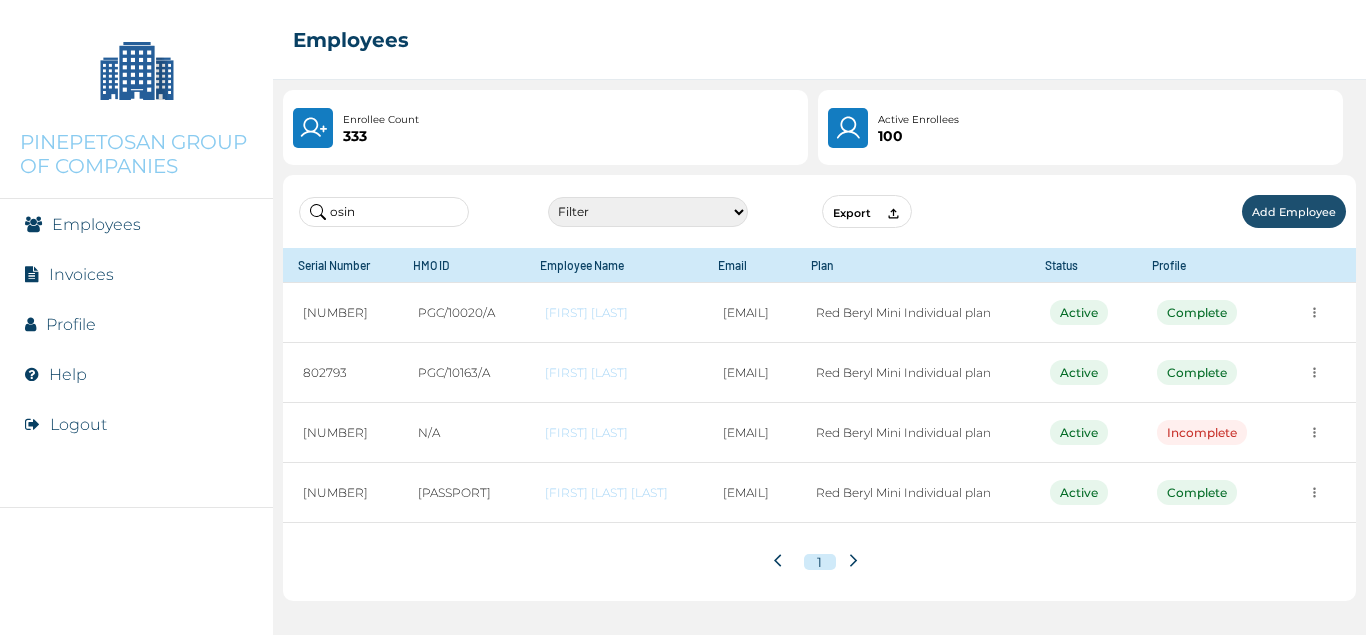 click on "osin" at bounding box center [384, 212] 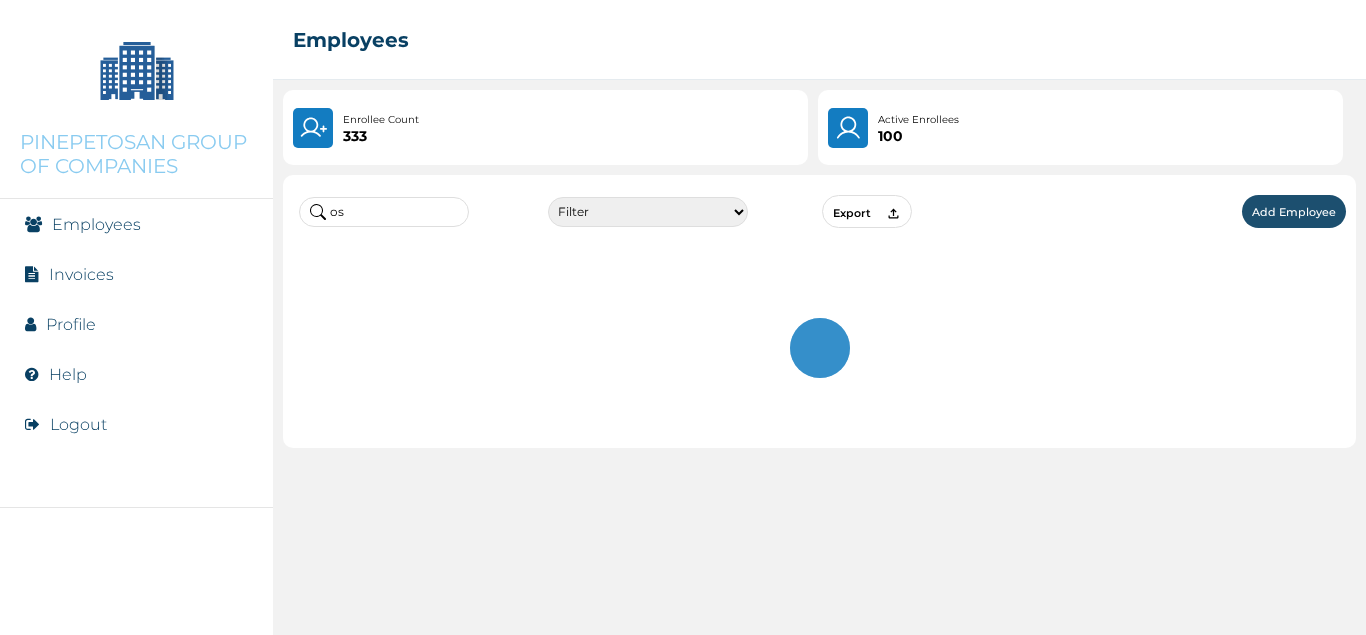 type on "o" 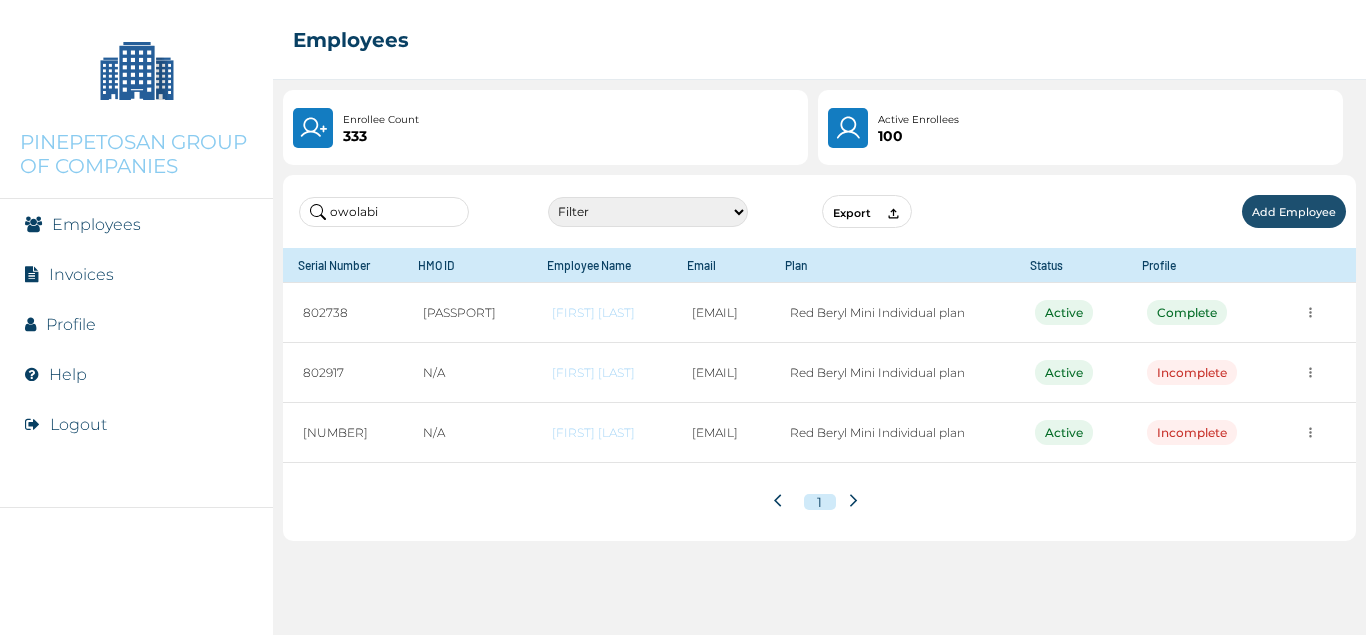 click on "owolabi" at bounding box center [384, 212] 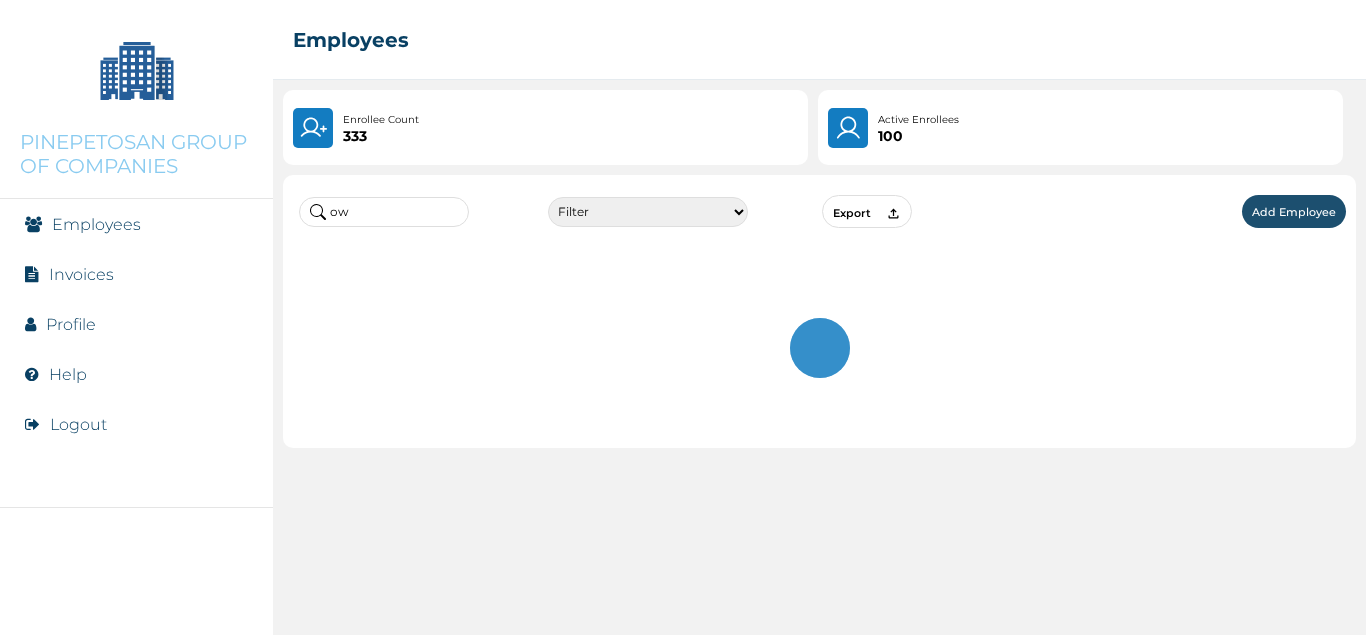 type on "o" 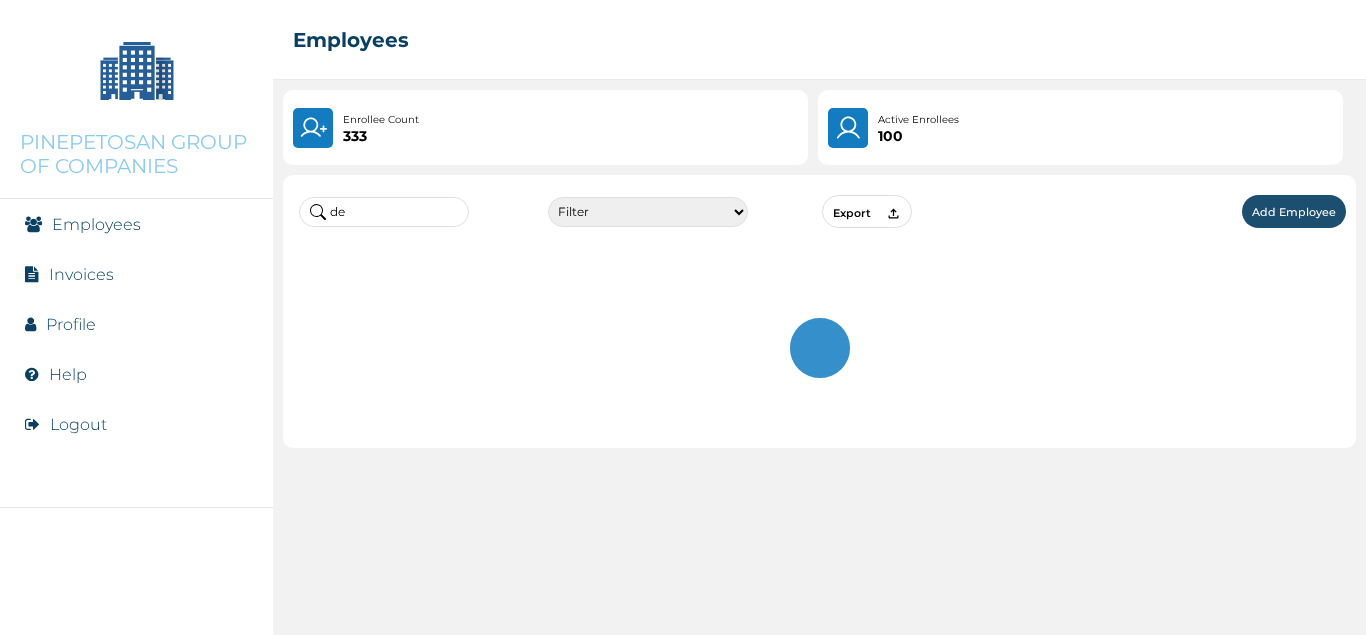type on "d" 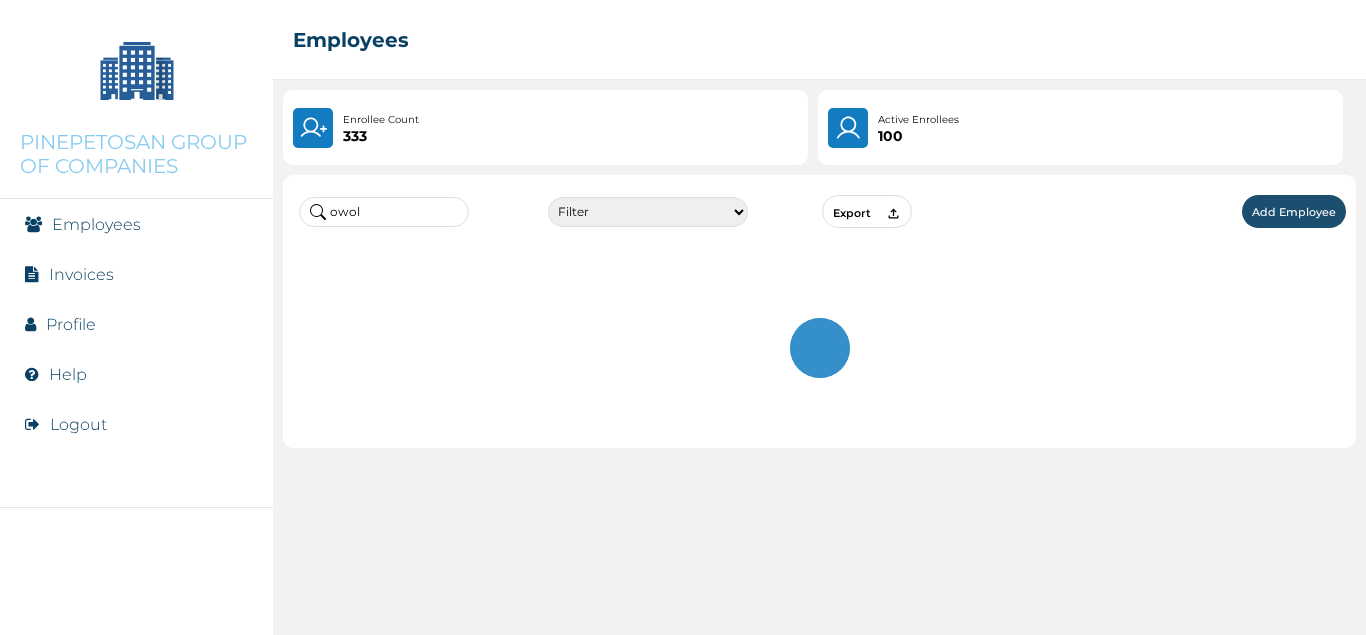 type on "owola" 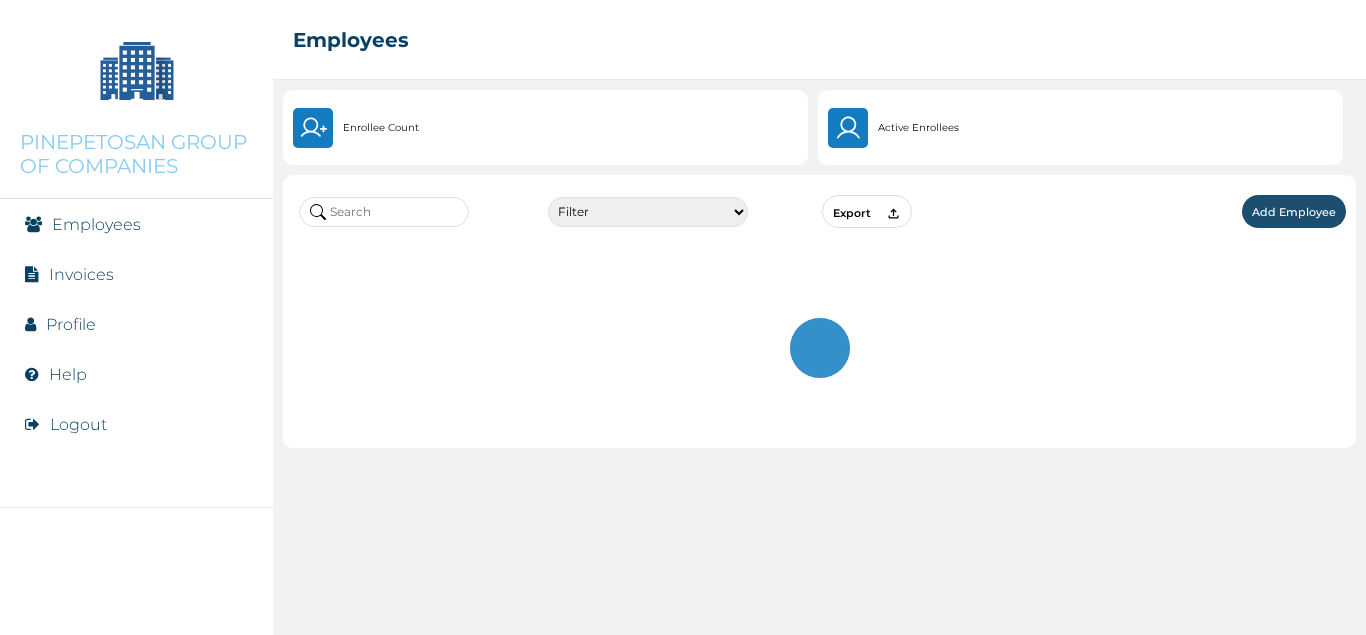 scroll, scrollTop: 0, scrollLeft: 0, axis: both 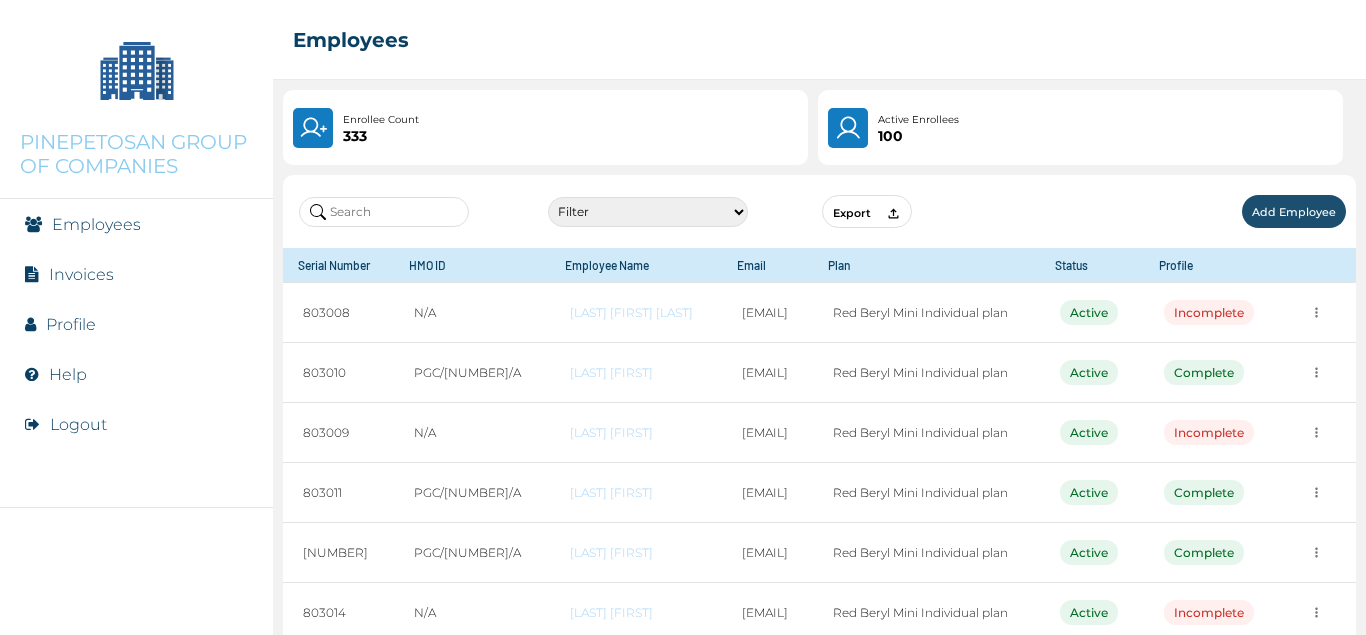 click at bounding box center [384, 212] 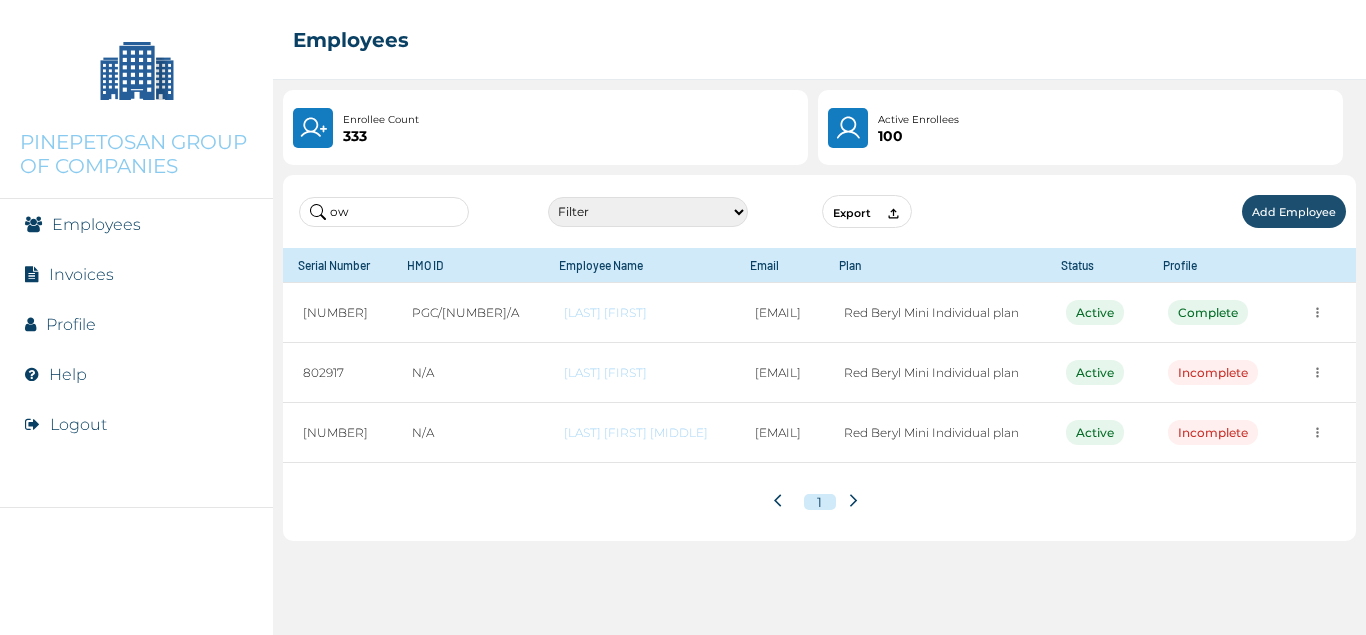 type on "o" 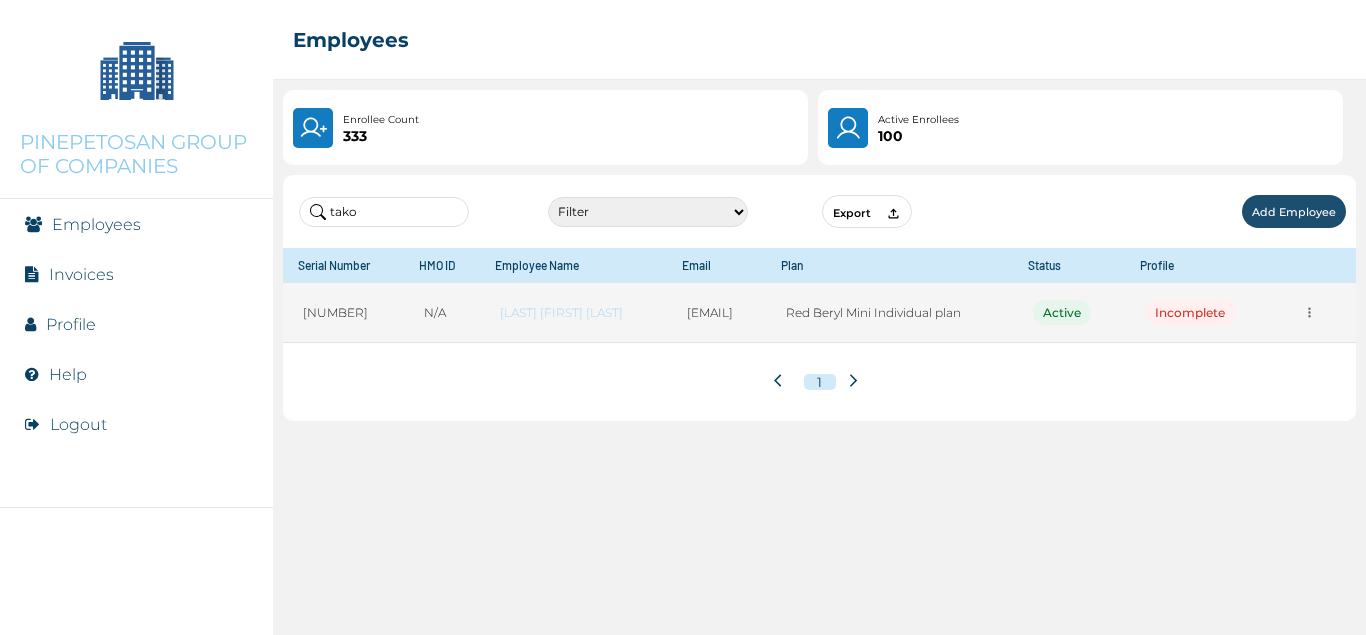 click on "[FIRST] [LAST]  [LAST]" at bounding box center (573, 313) 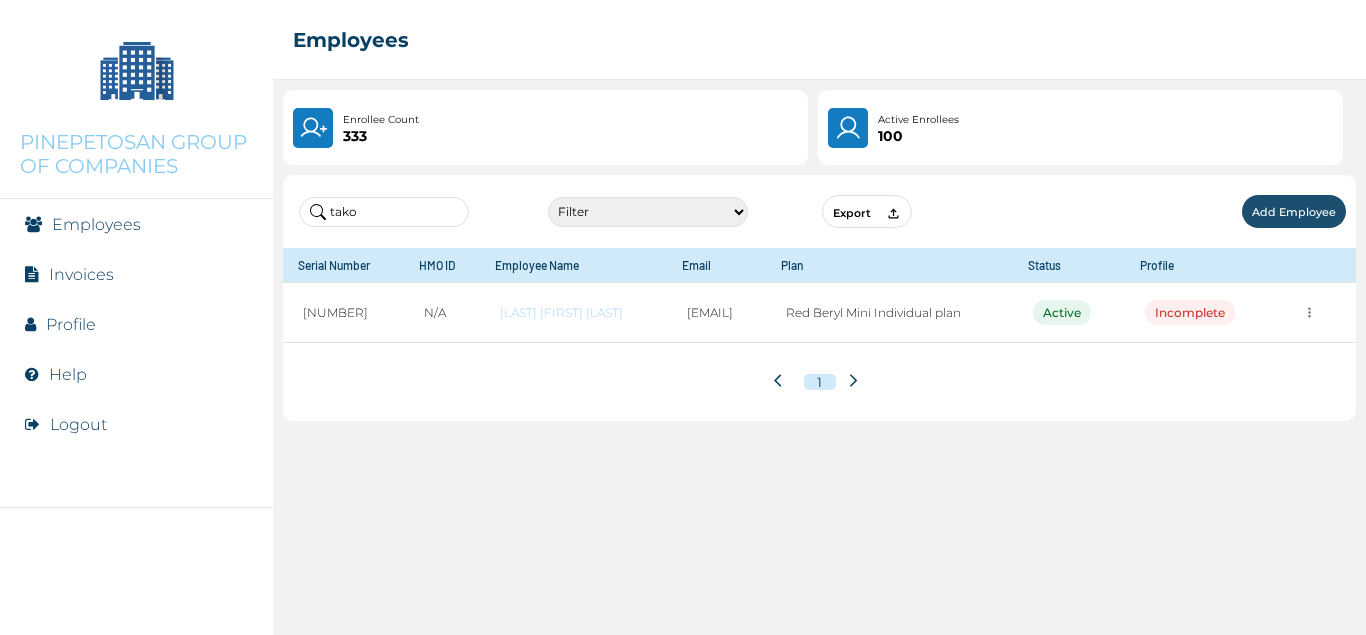drag, startPoint x: 395, startPoint y: 219, endPoint x: 317, endPoint y: 224, distance: 78.160095 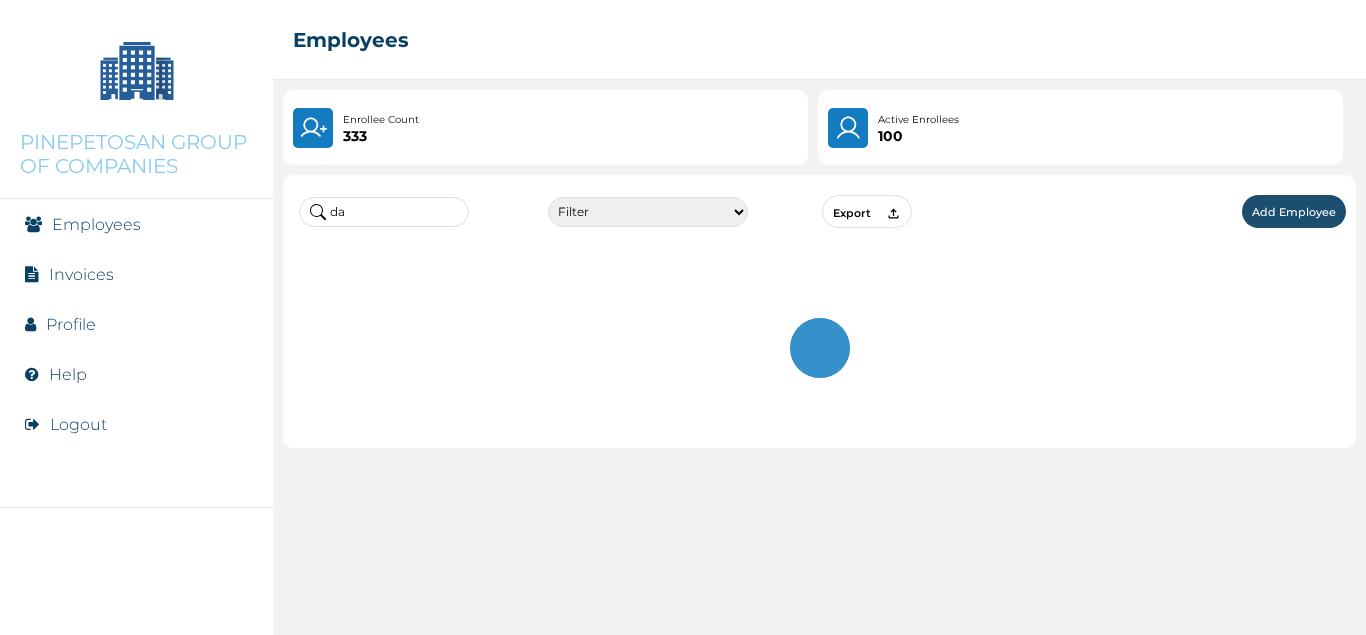 type on "d" 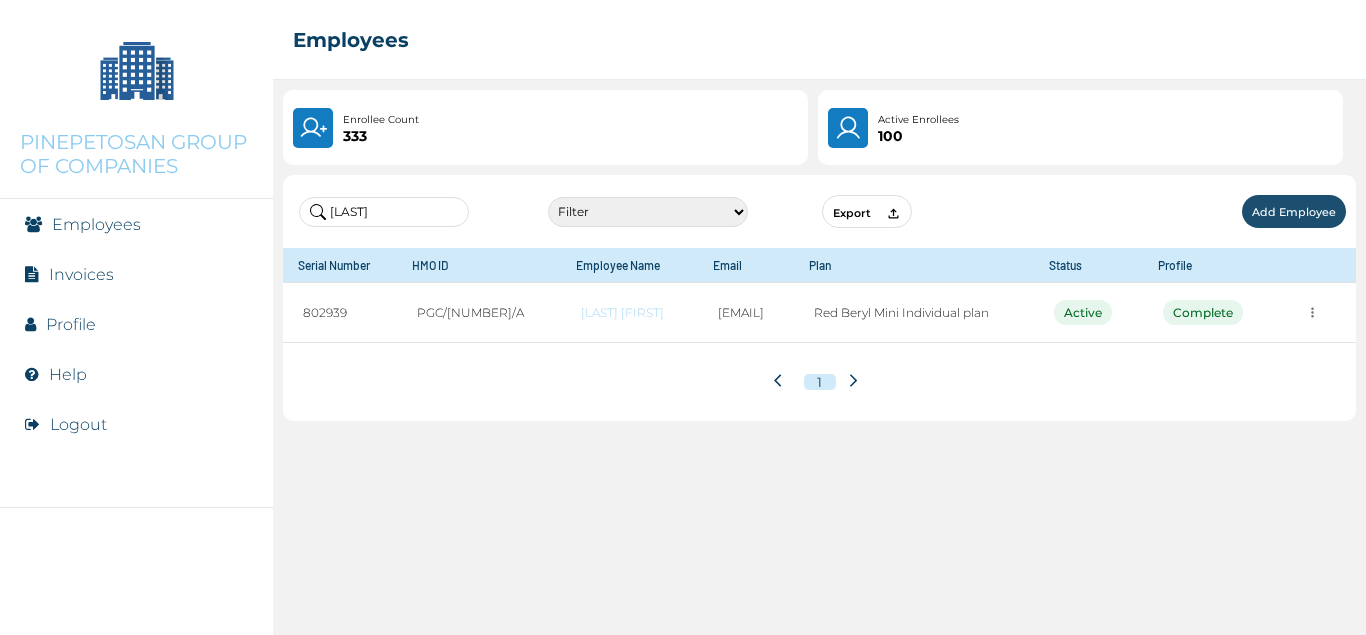 type on "shittu" 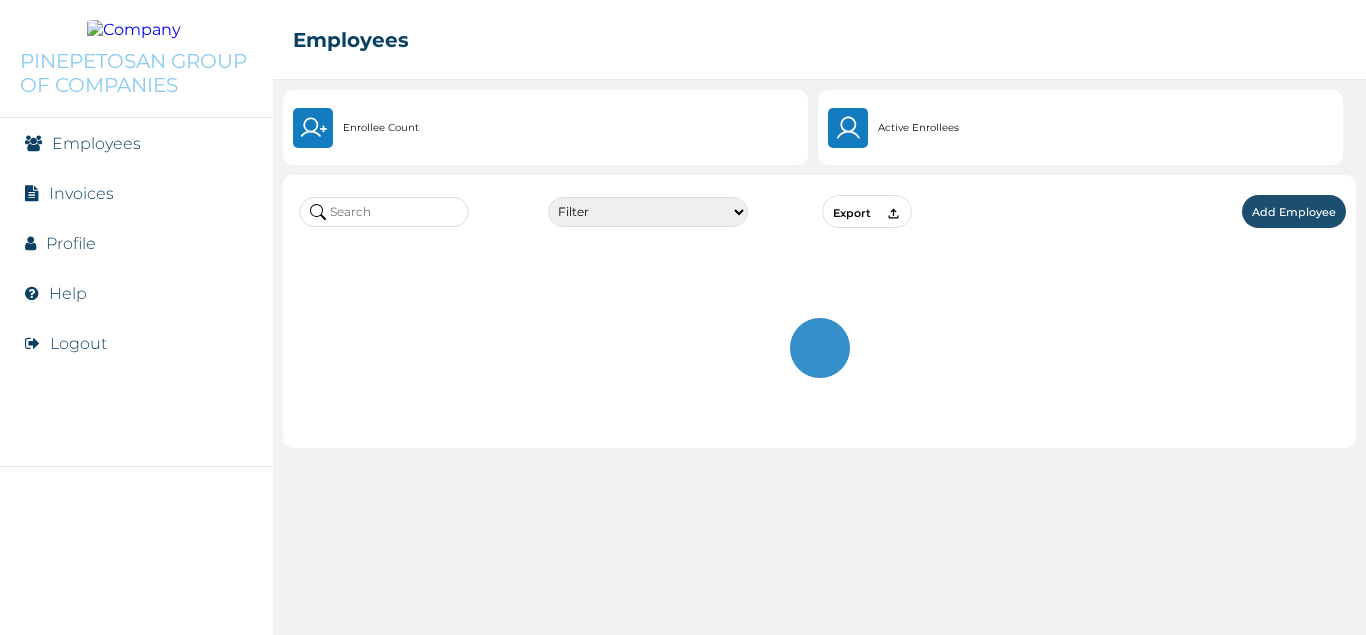 scroll, scrollTop: 0, scrollLeft: 0, axis: both 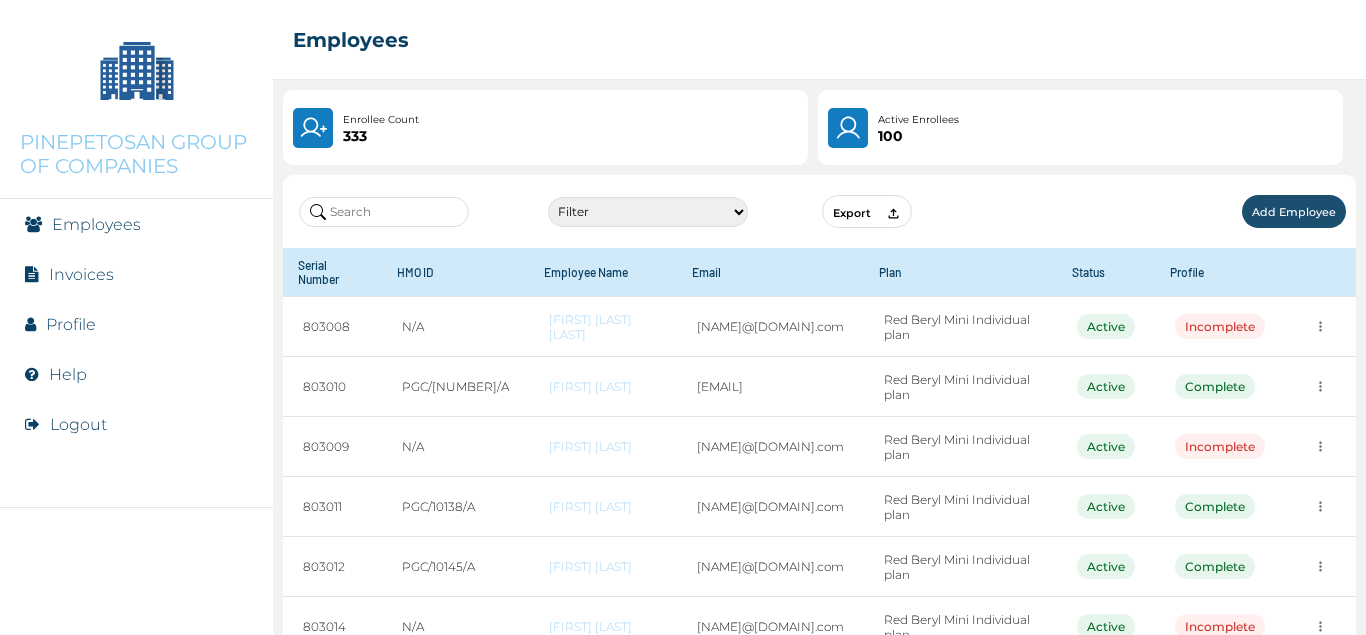 click at bounding box center (384, 212) 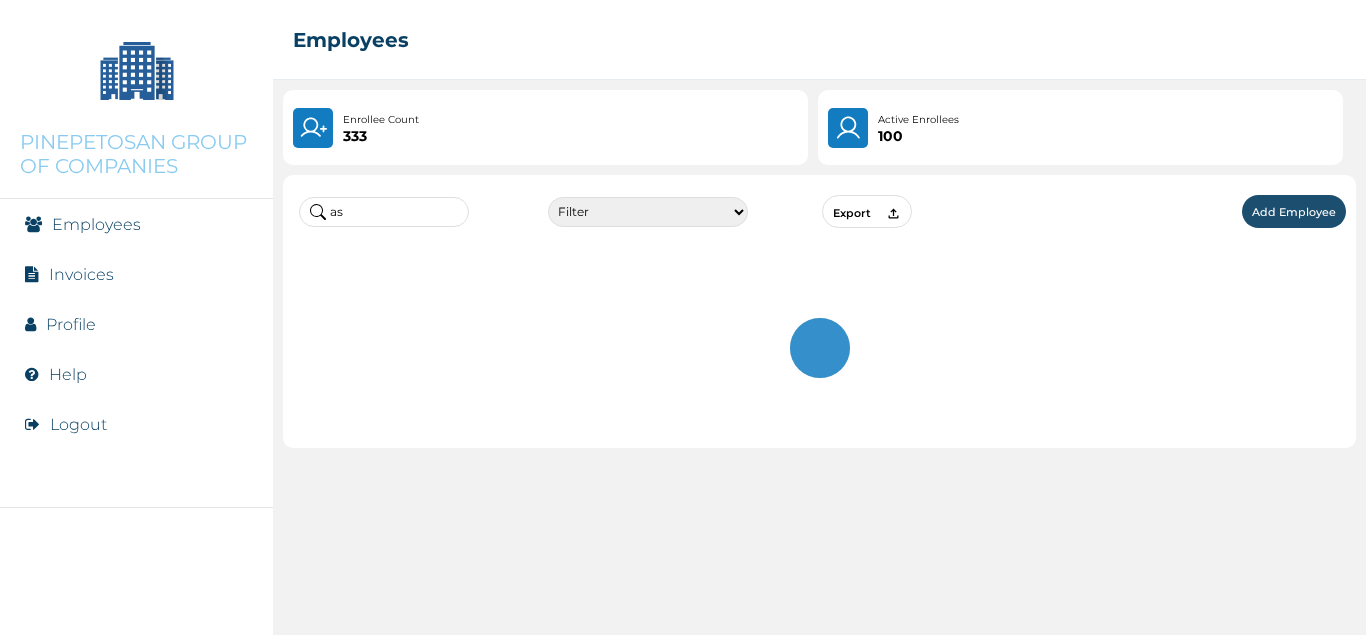 type on "a" 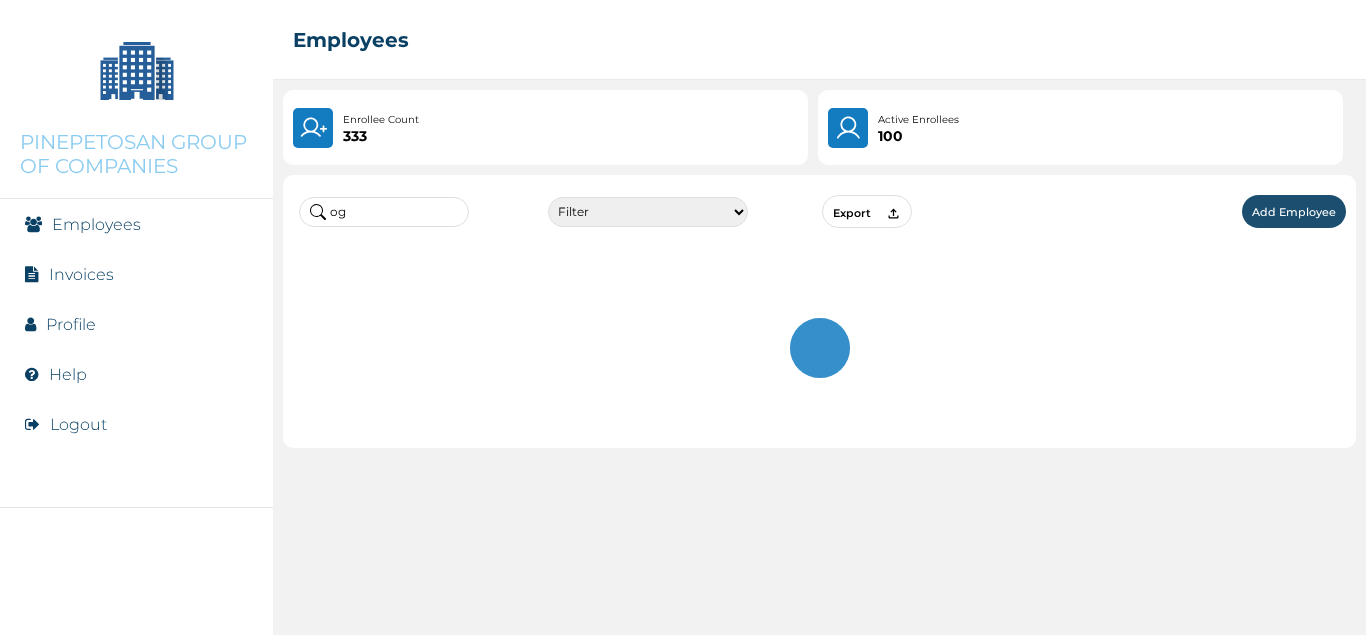 type on "o" 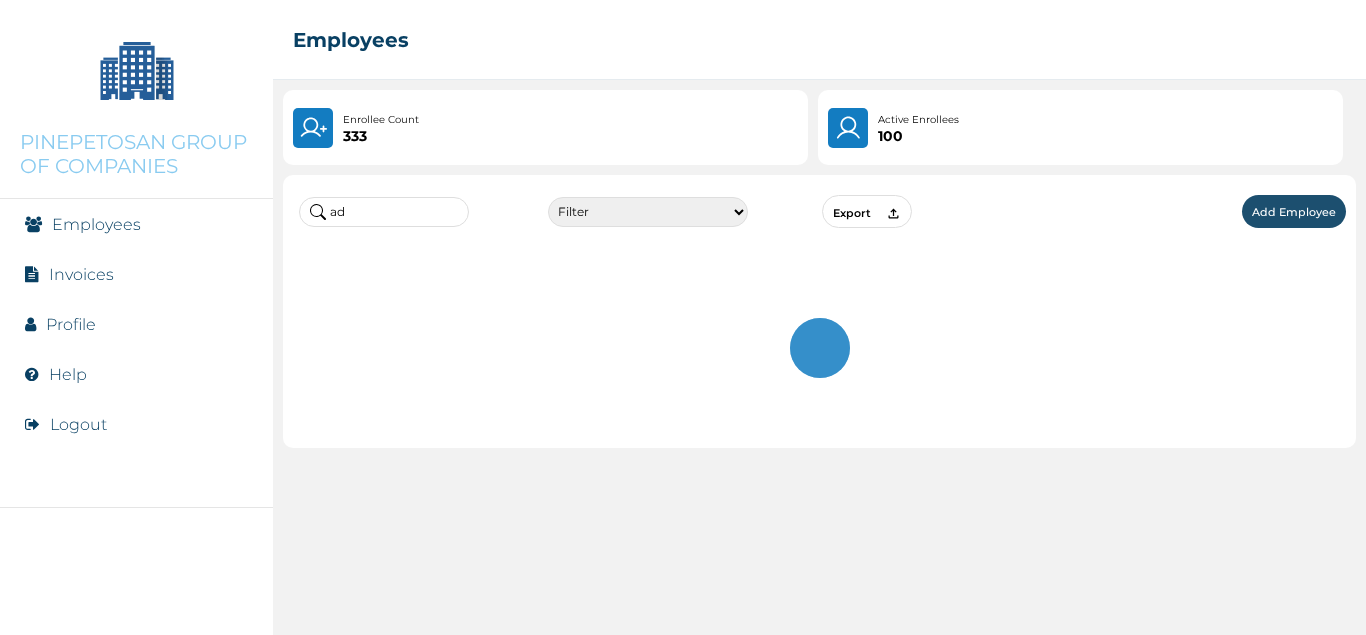 type on "a" 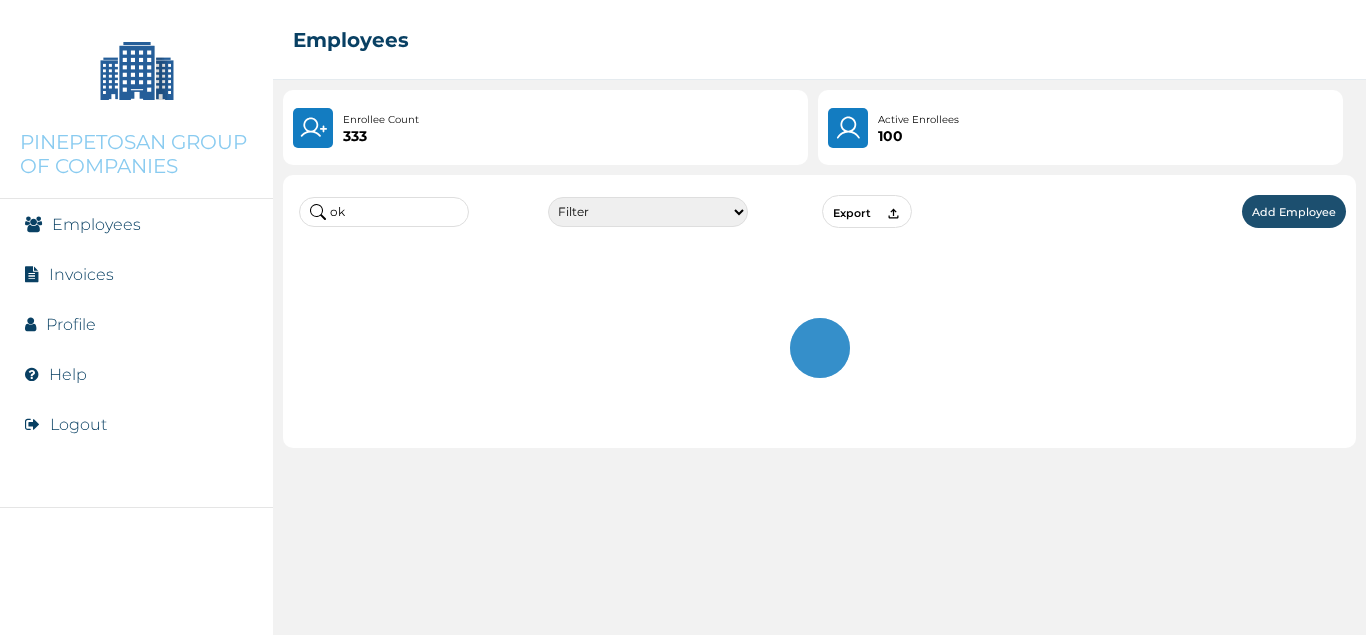 type on "o" 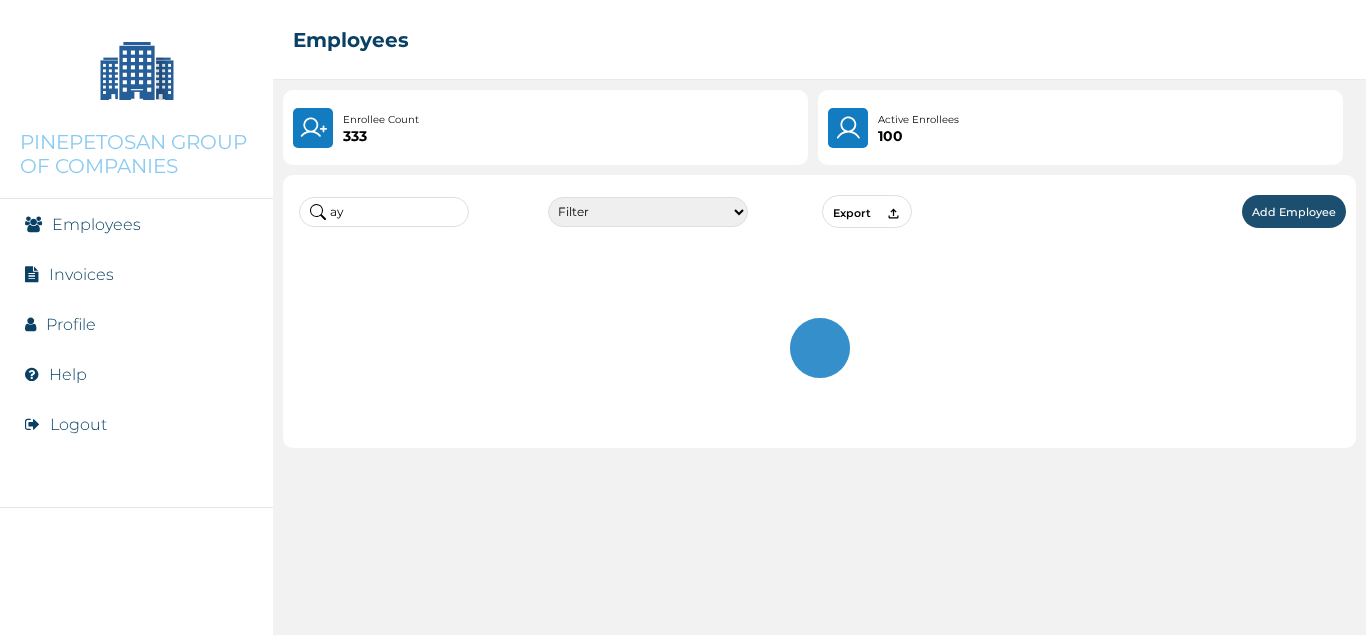 type on "a" 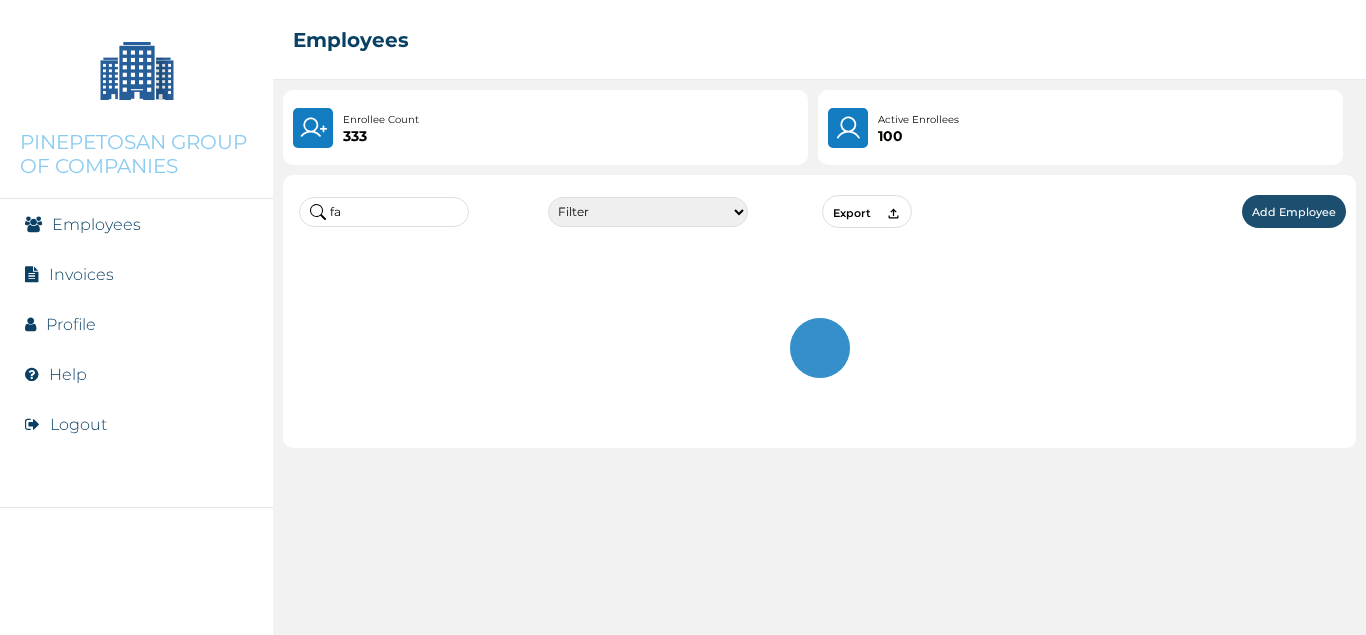 type on "f" 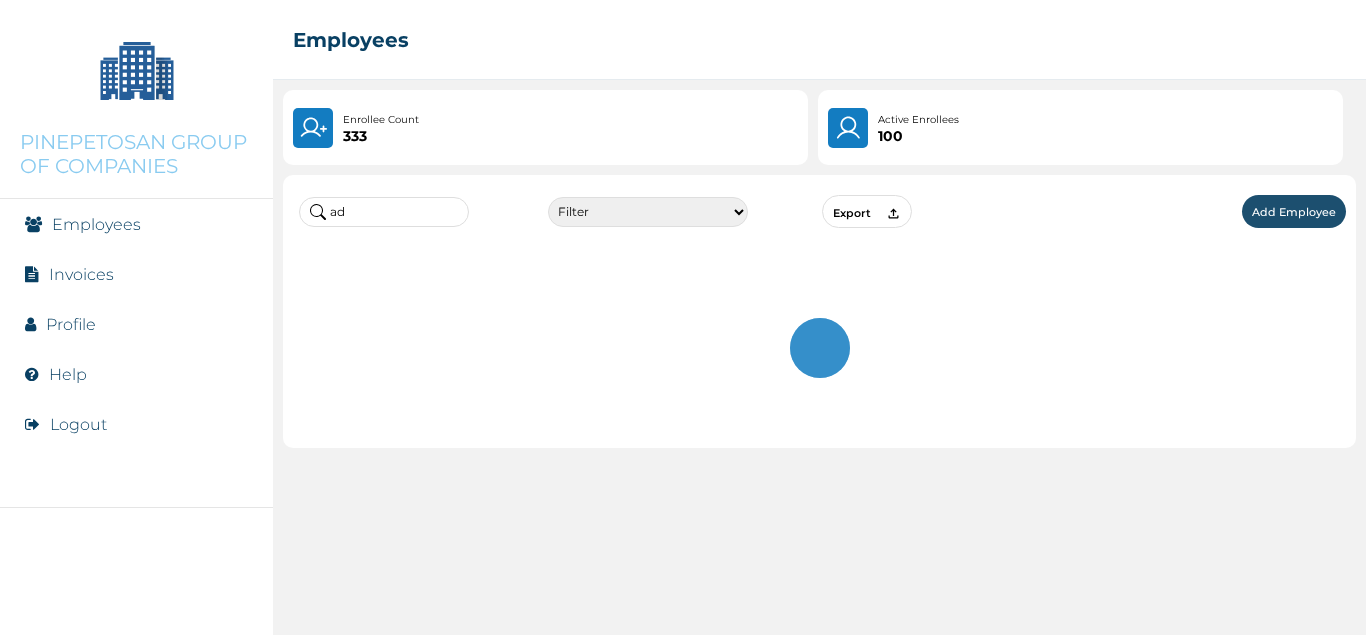 type on "a" 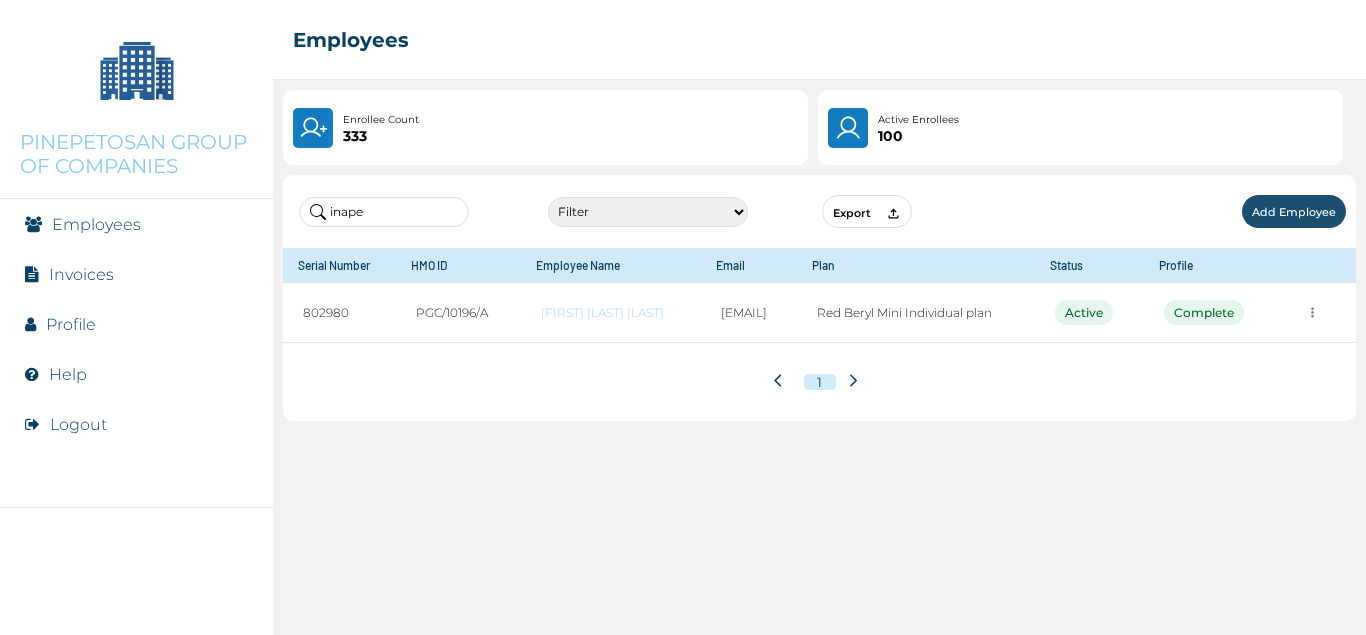 click on "inape Filter Active Suspended Deactivated Export  Add Employee Serial Number HMO ID Employee Name Email Plan Status Profile 802980 PGC/10196/A ADAMS STEVEN  INAPENU adamsstephen59@gmail.com Red Beryl Mini Individual plan Active Complete 1" at bounding box center [819, 400] 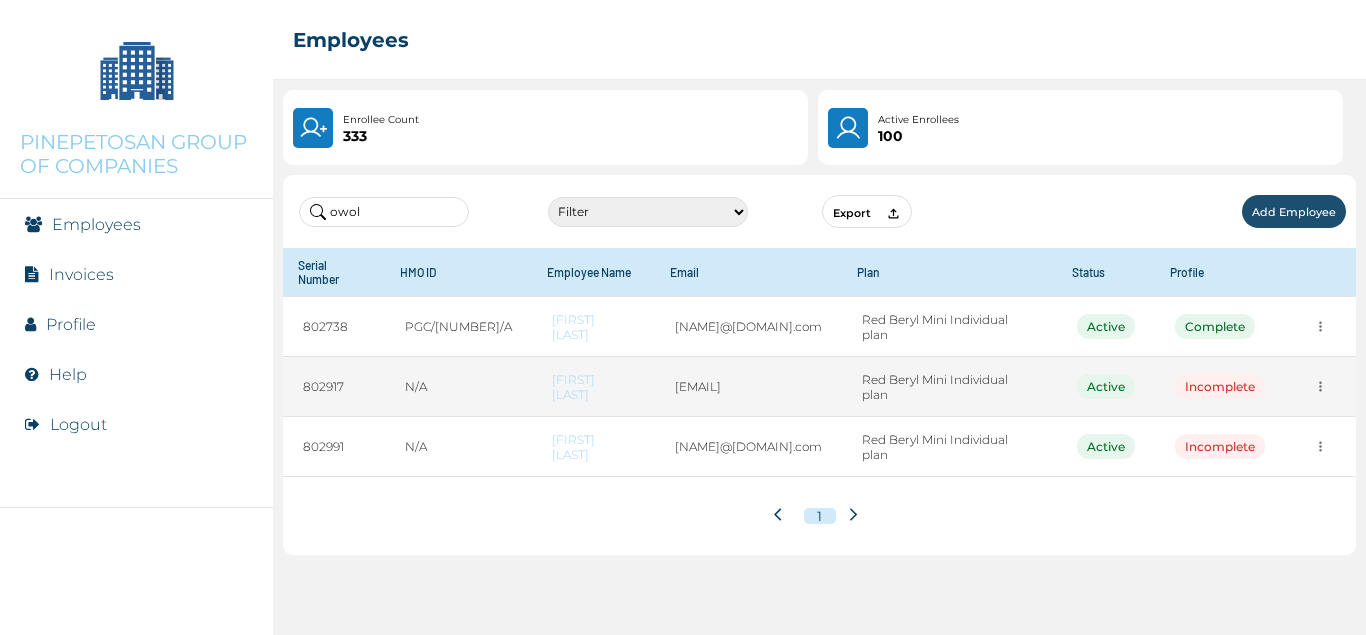 type on "owol" 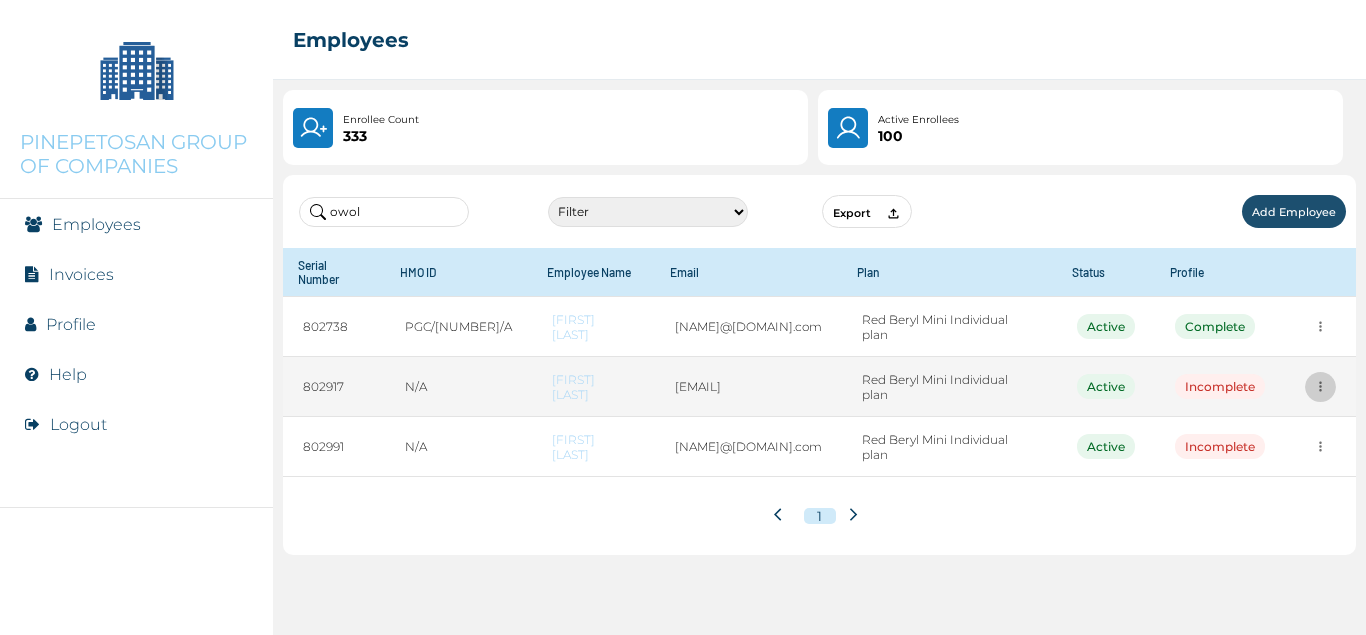 click 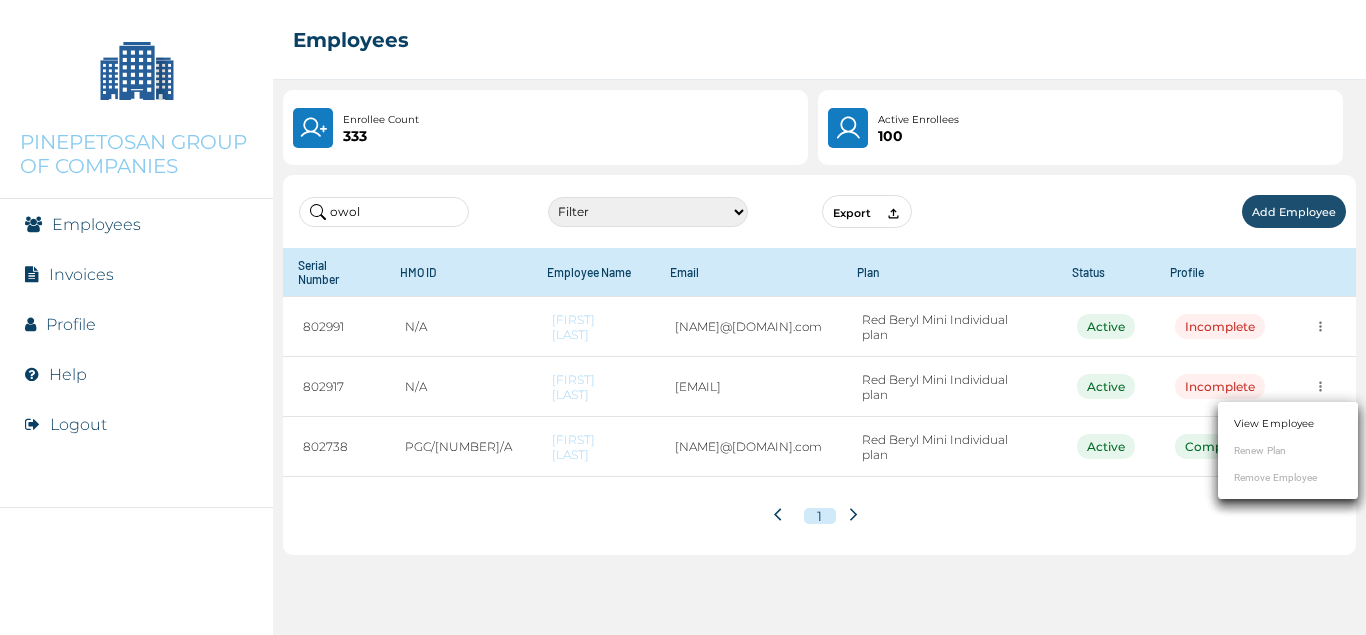 click on "View Employee" at bounding box center (1274, 423) 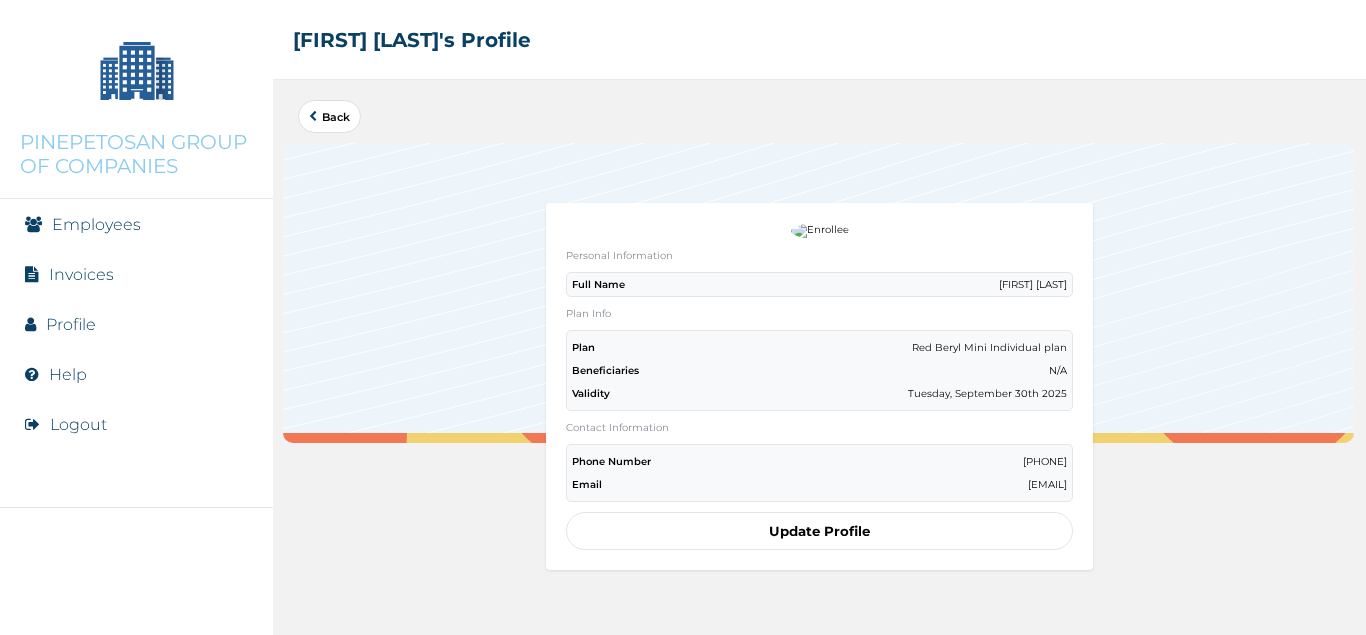 click on "Update Profile" at bounding box center [819, 531] 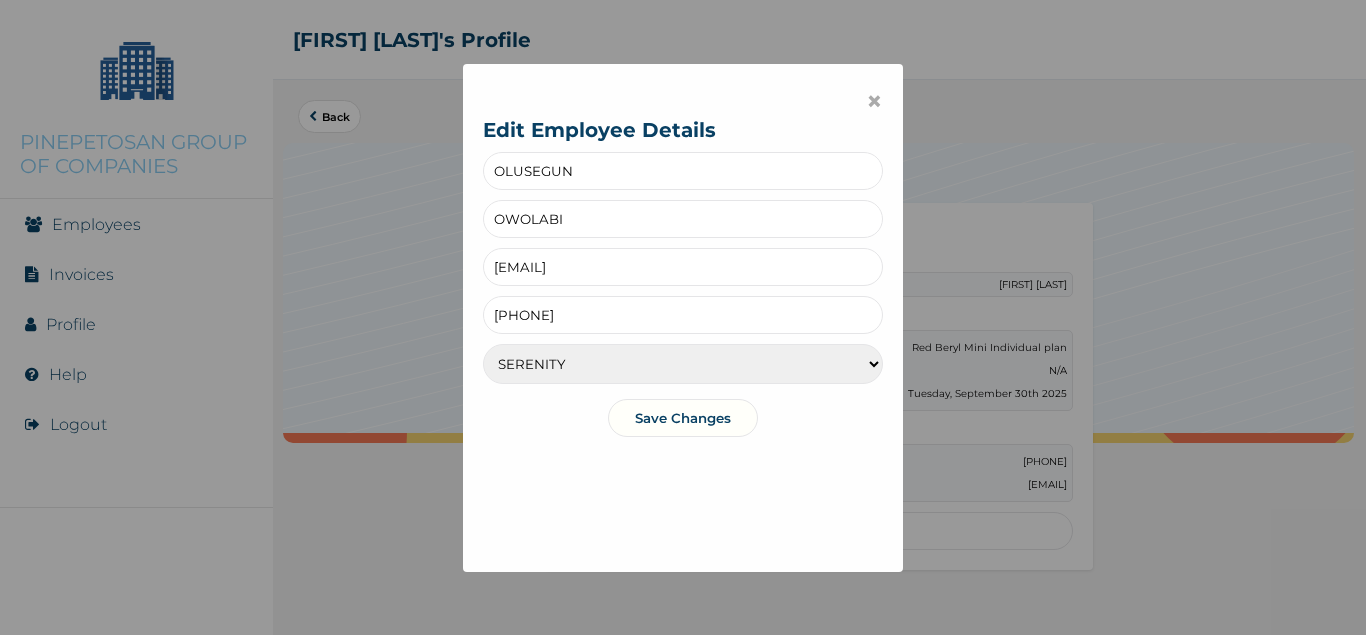click on "SERENITY SERENITY LITE" at bounding box center (683, 364) 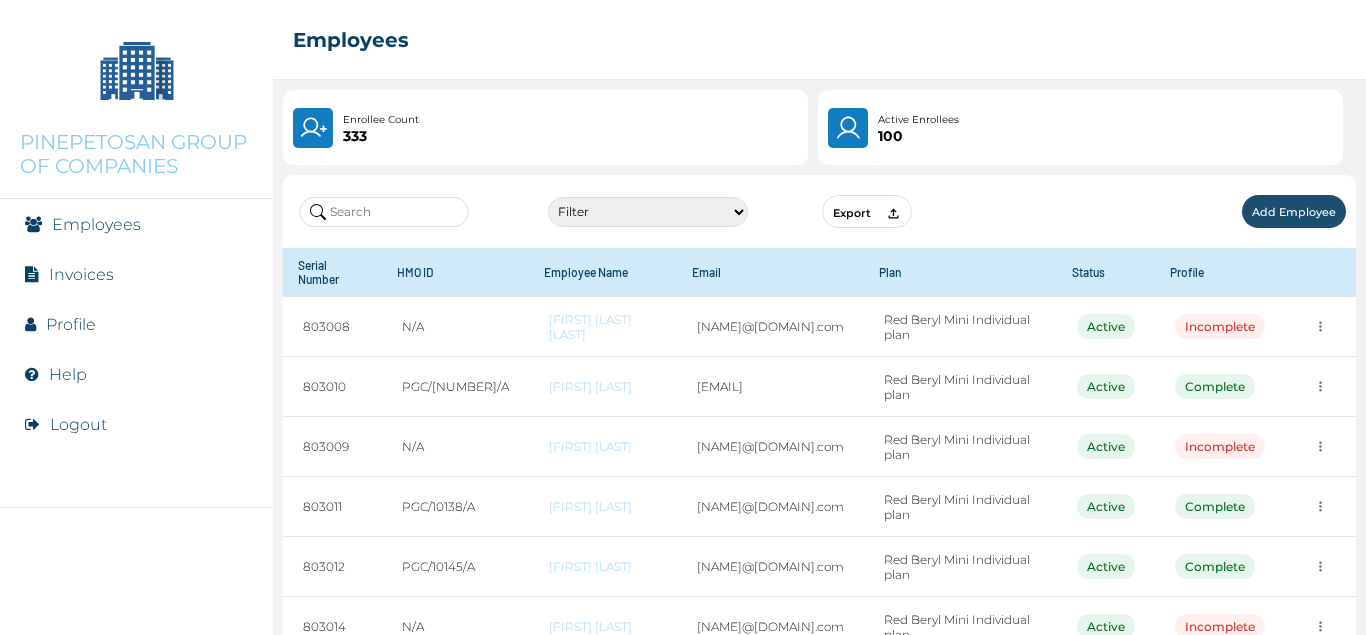 click at bounding box center (384, 212) 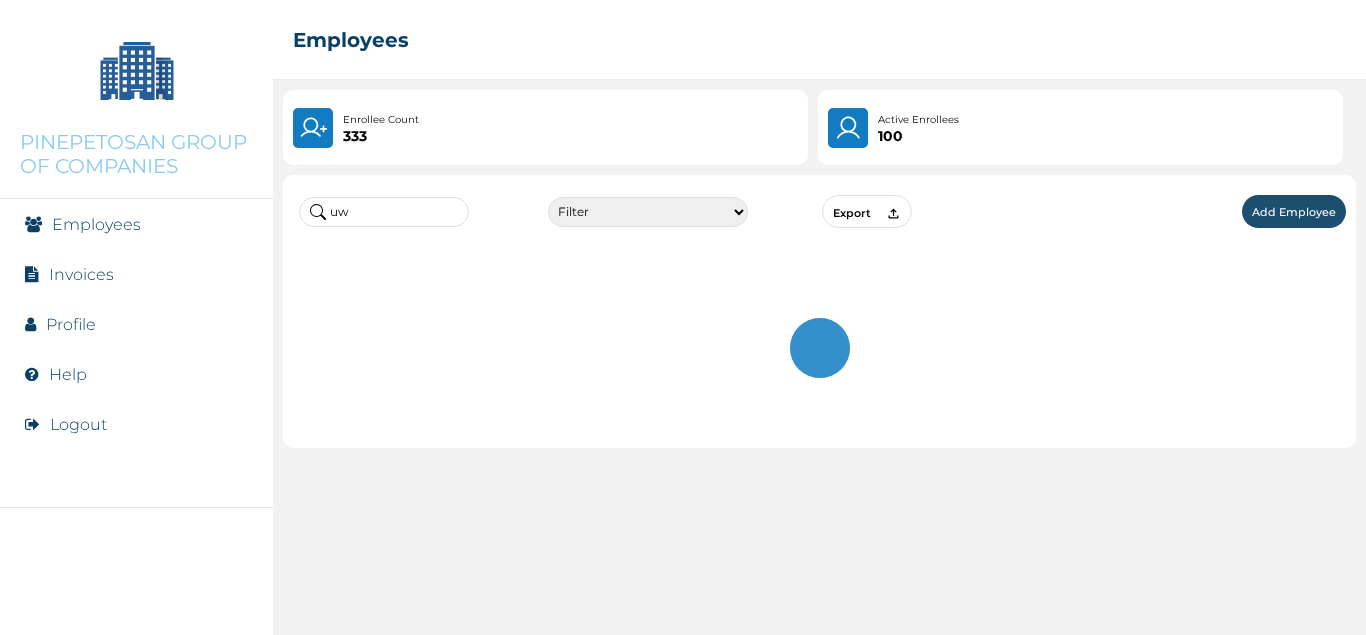 type on "u" 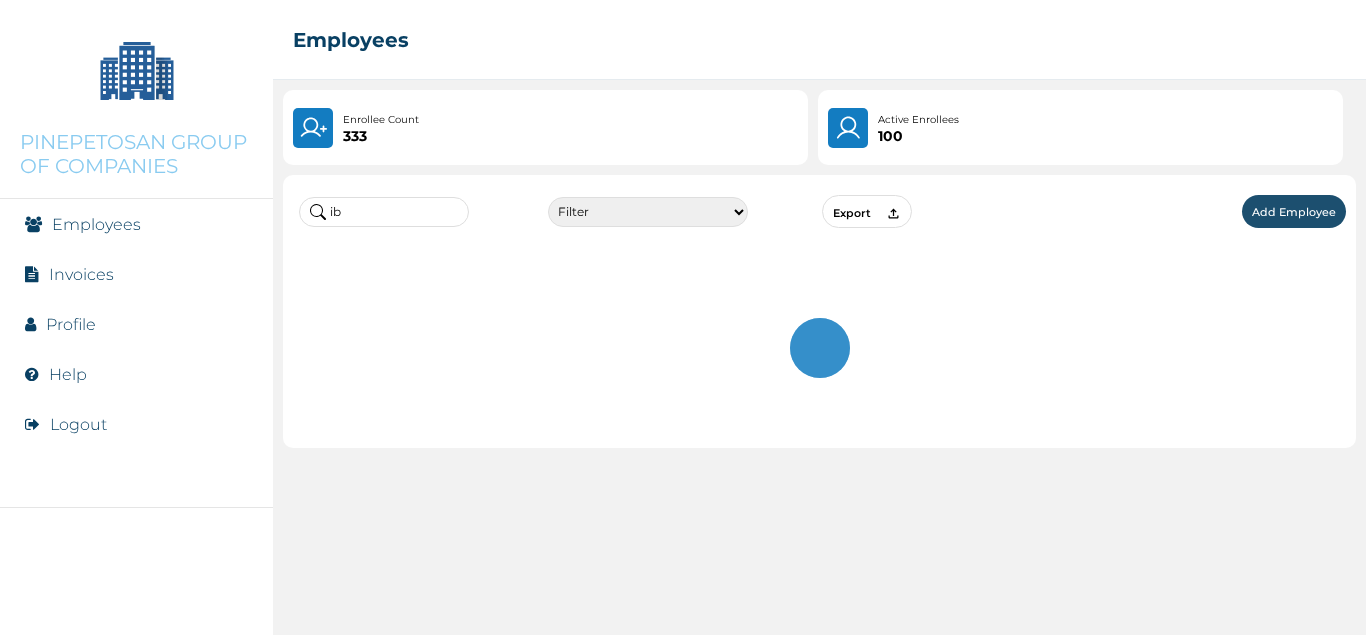 type on "i" 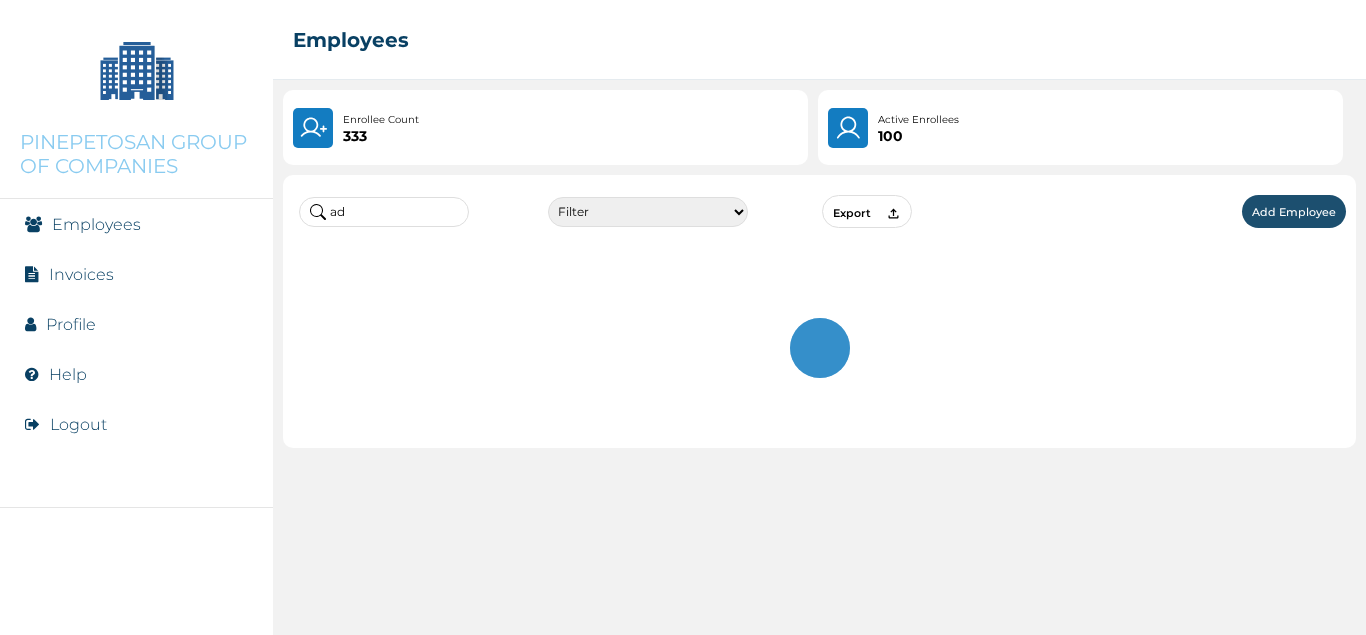 type on "a" 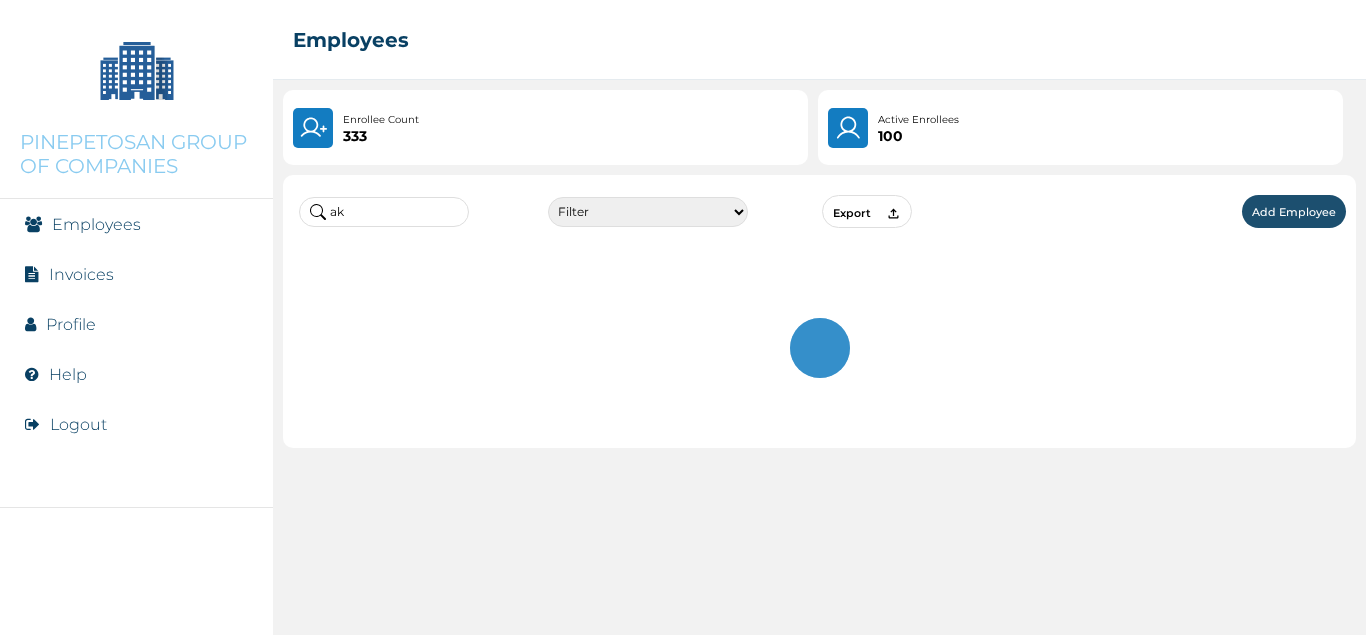 type on "a" 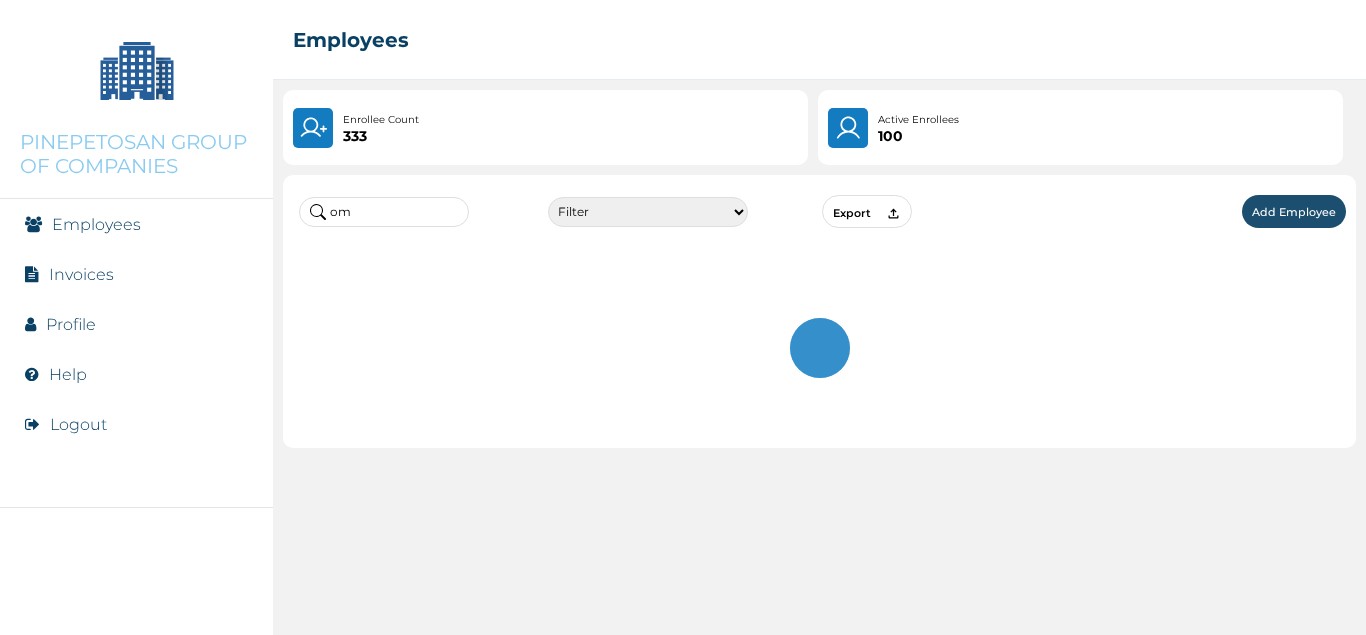 type on "o" 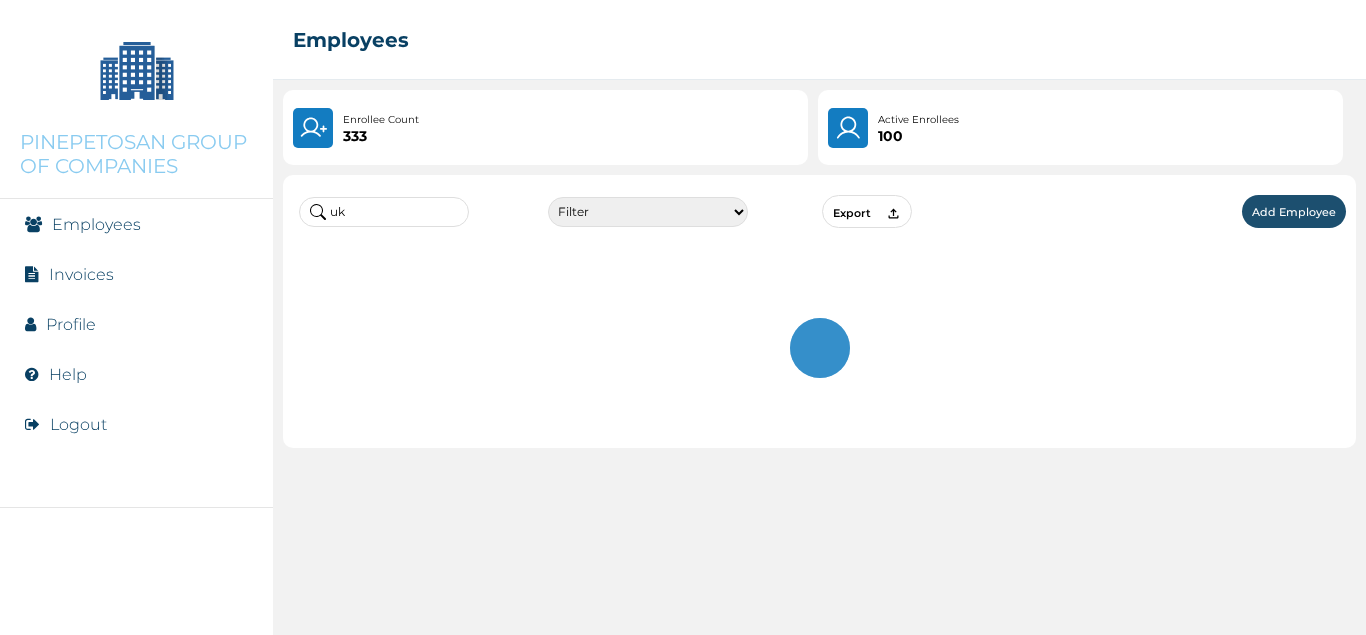 type on "u" 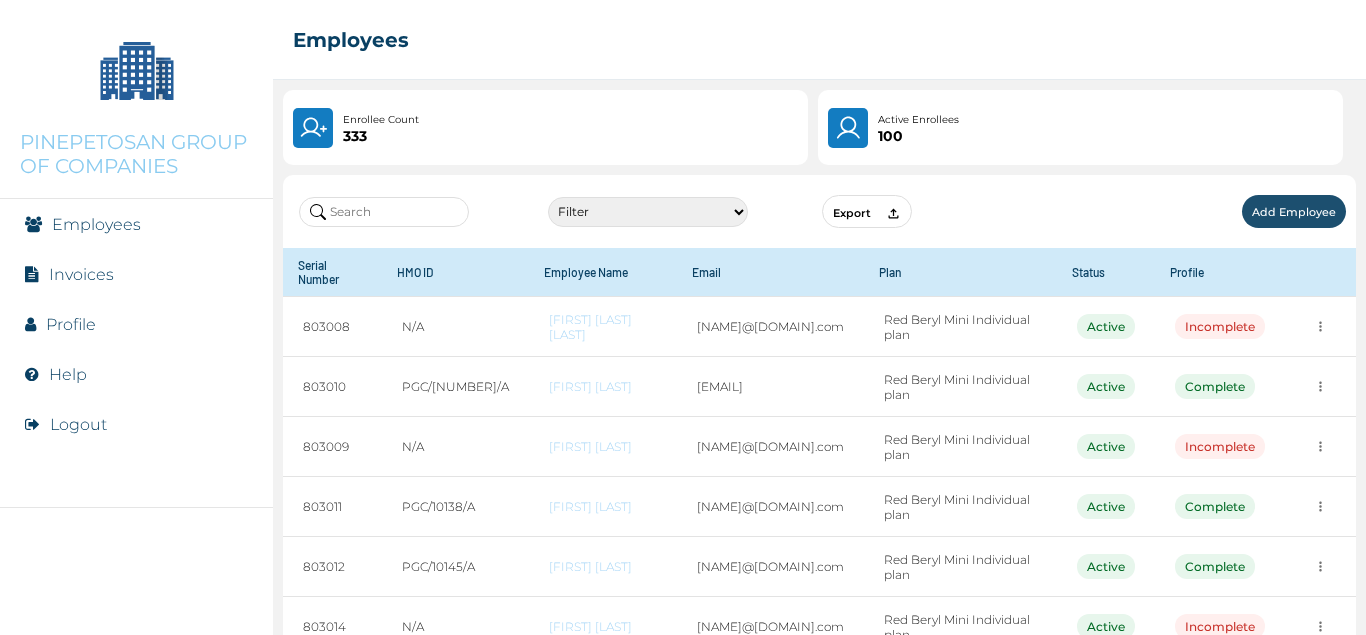 click at bounding box center (384, 212) 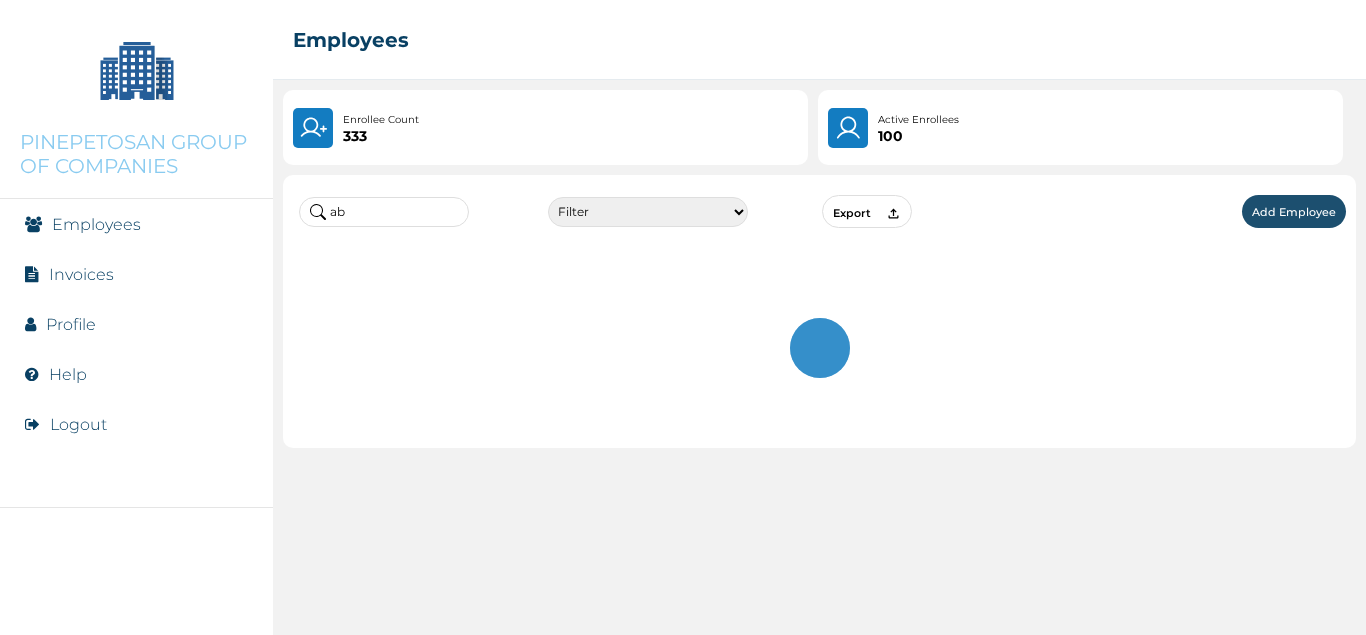 type on "a" 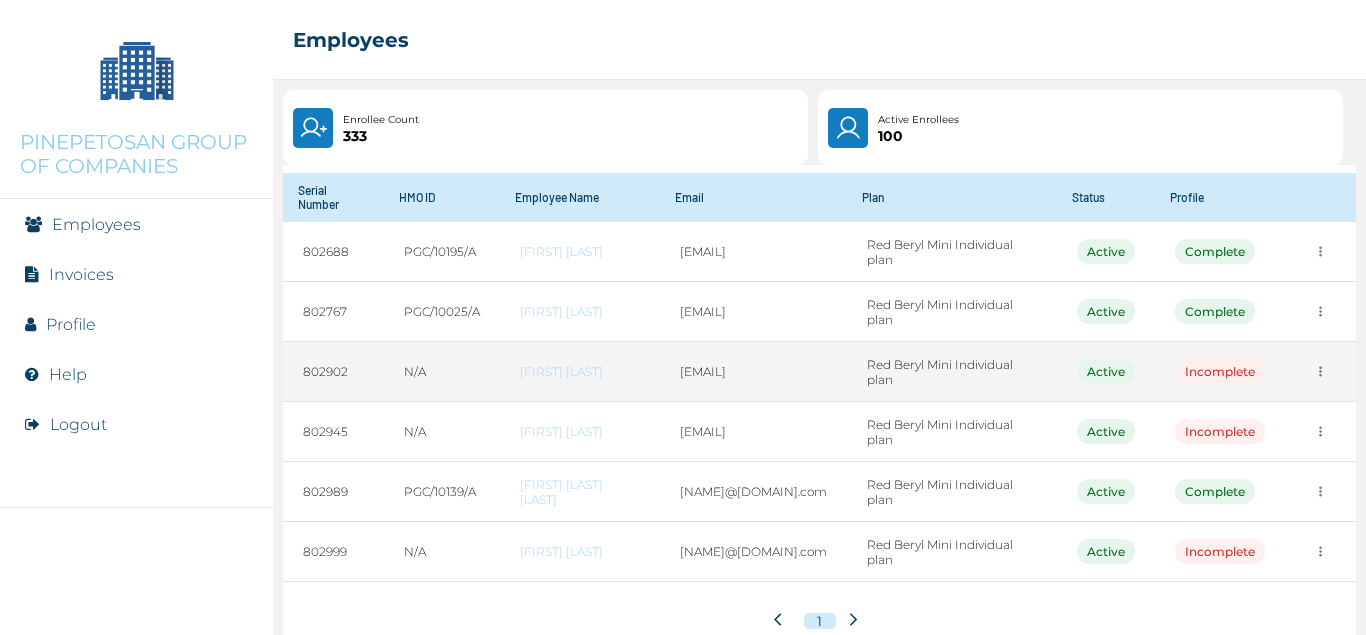 scroll, scrollTop: 110, scrollLeft: 0, axis: vertical 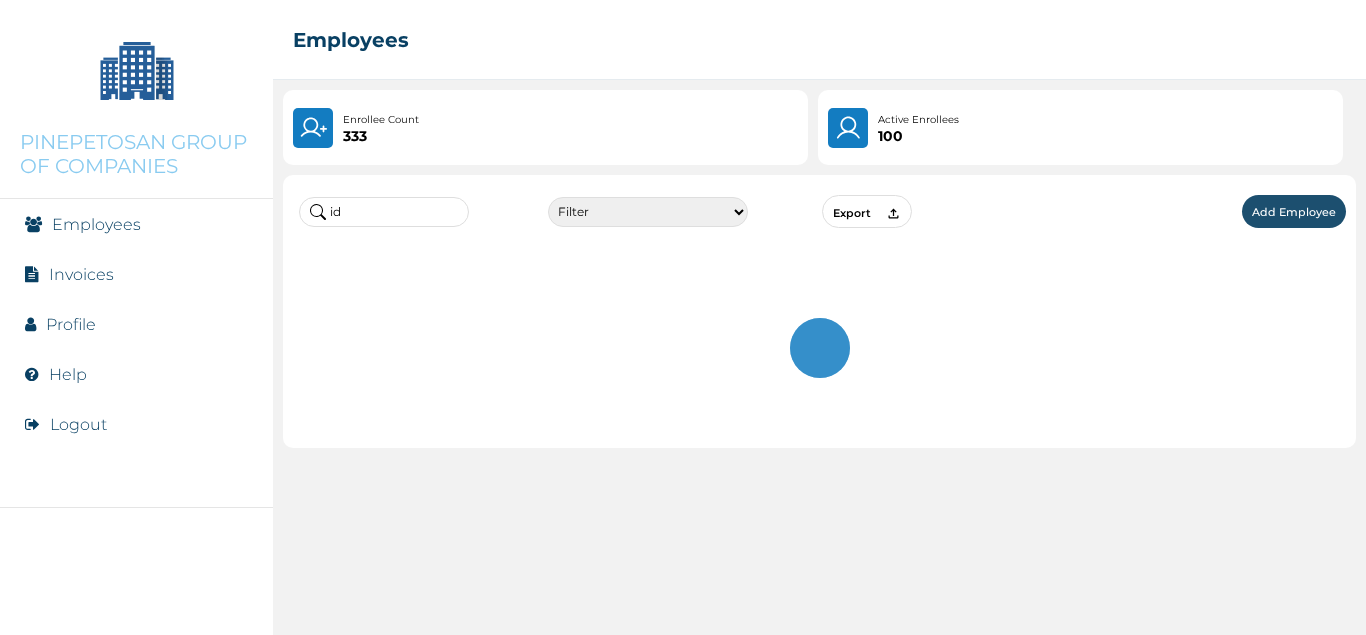 type on "i" 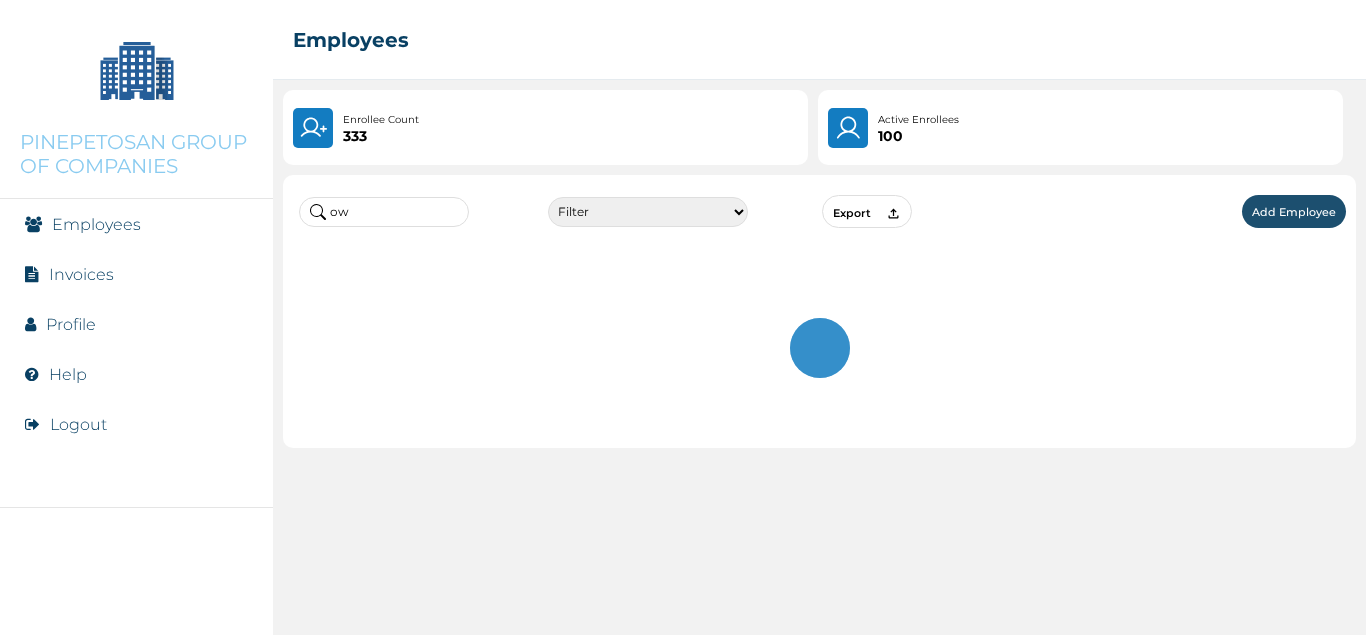 type on "o" 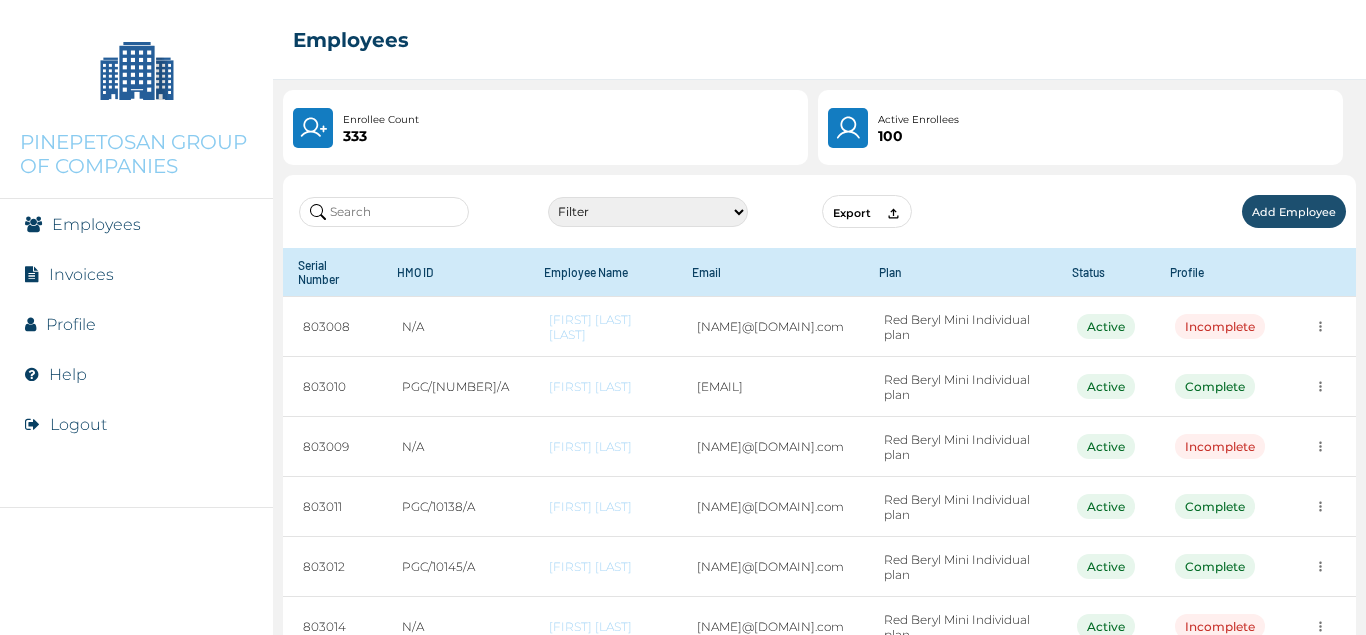 type 